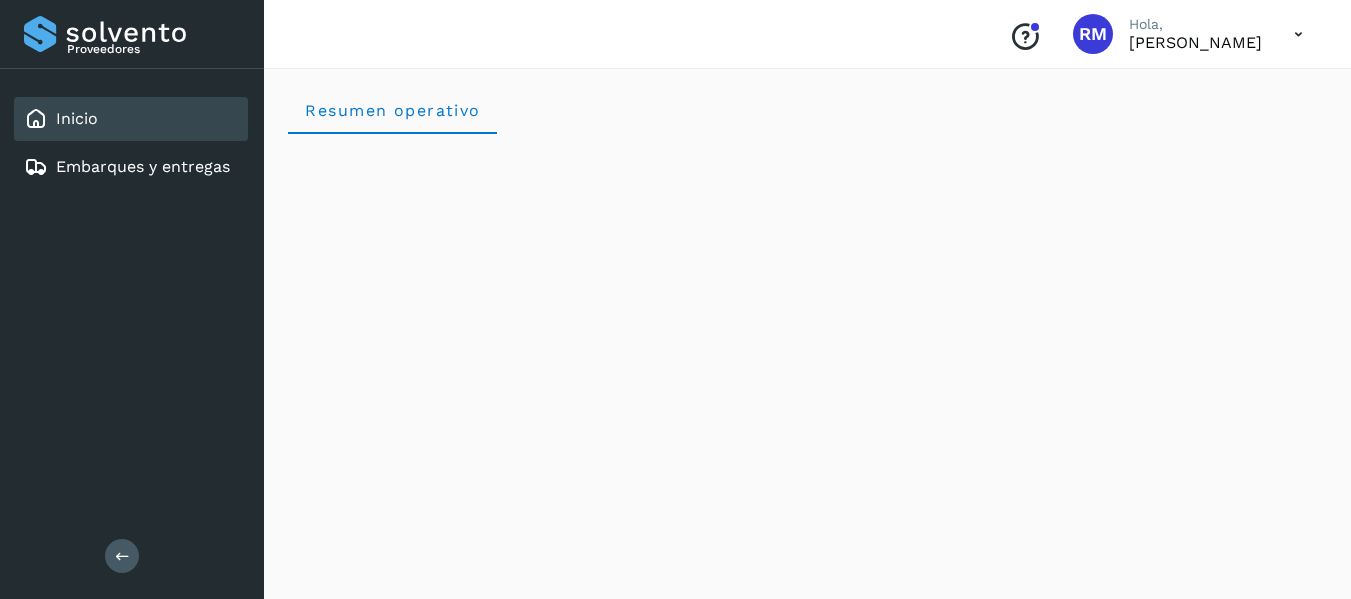 scroll, scrollTop: 0, scrollLeft: 0, axis: both 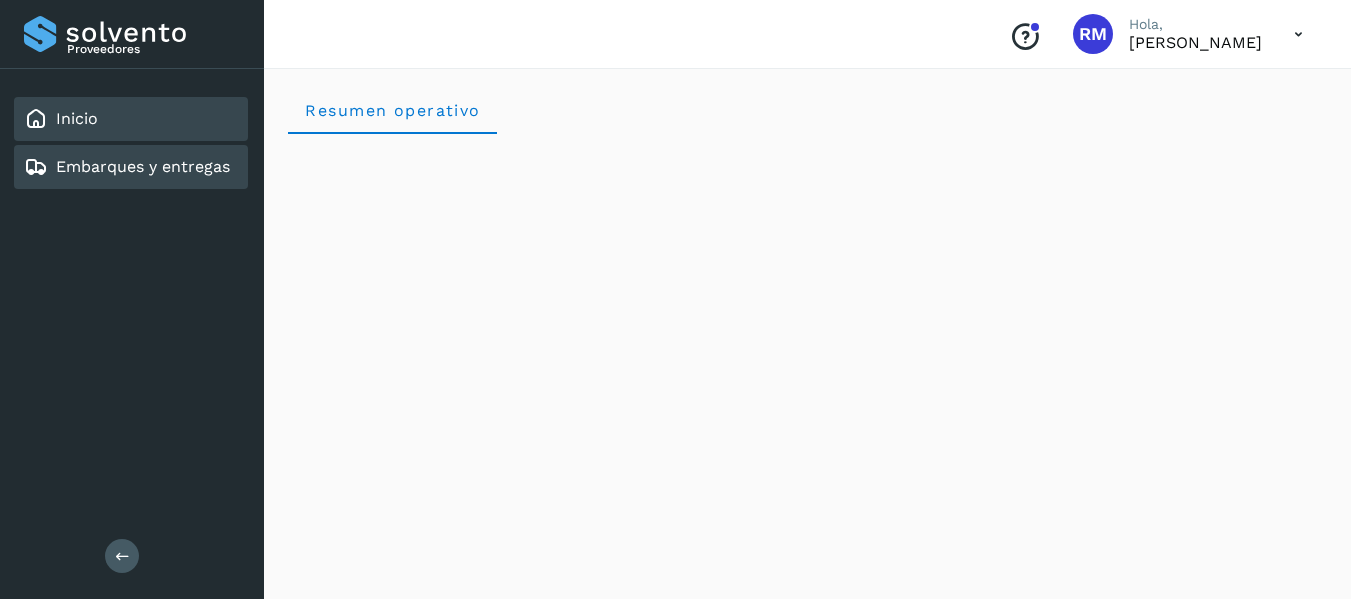 click on "Embarques y entregas" at bounding box center [143, 166] 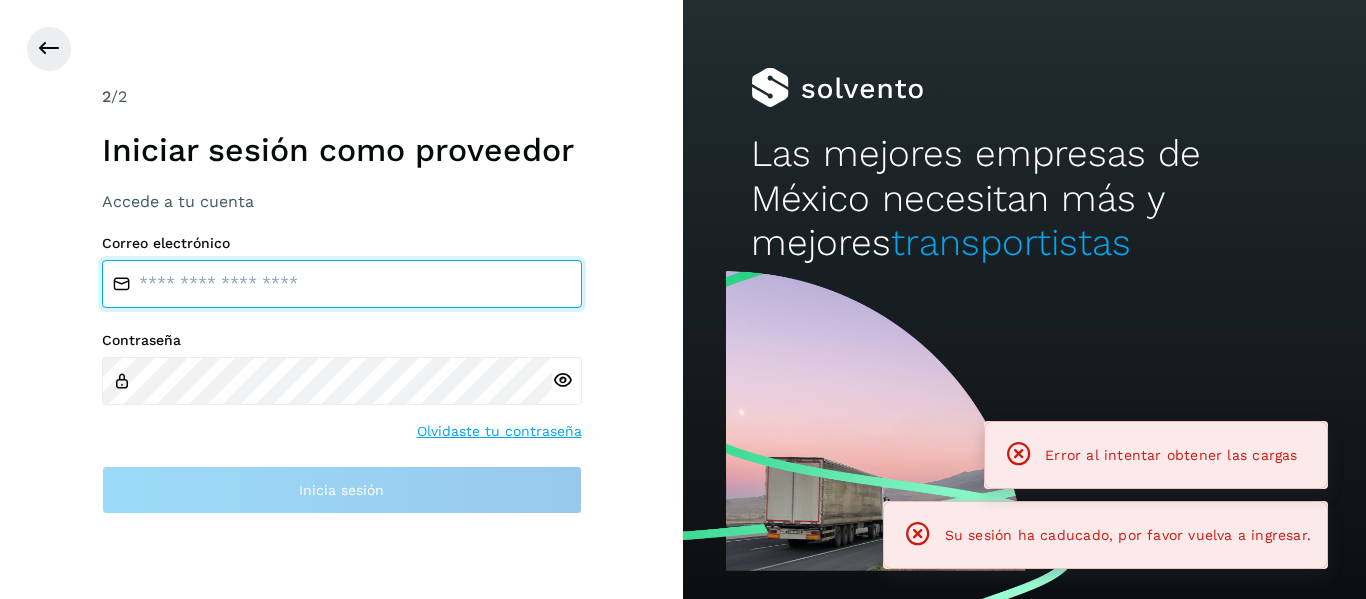type on "**********" 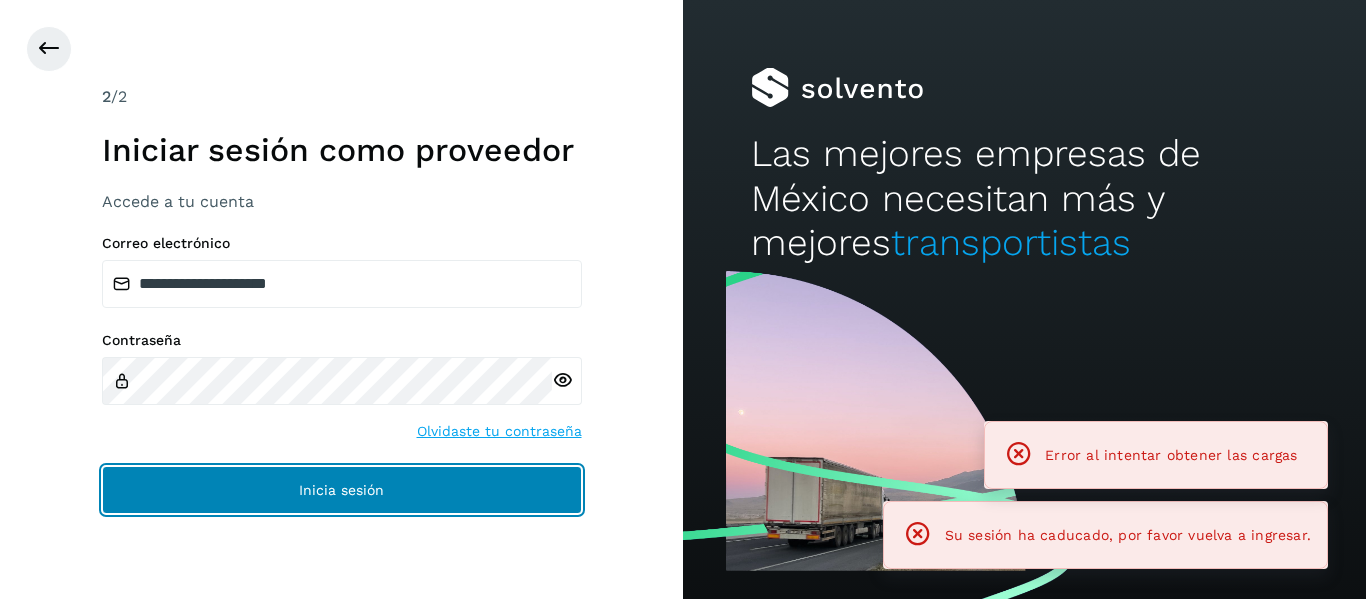 click on "Inicia sesión" at bounding box center (342, 490) 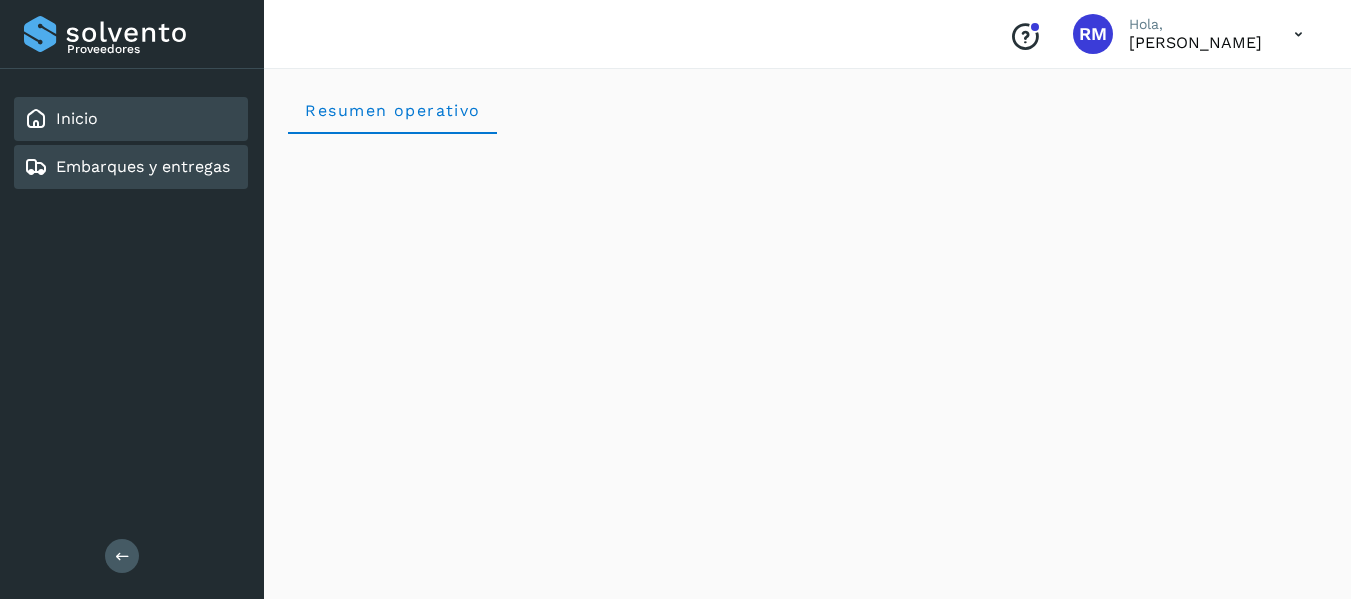 click on "Embarques y entregas" at bounding box center (143, 166) 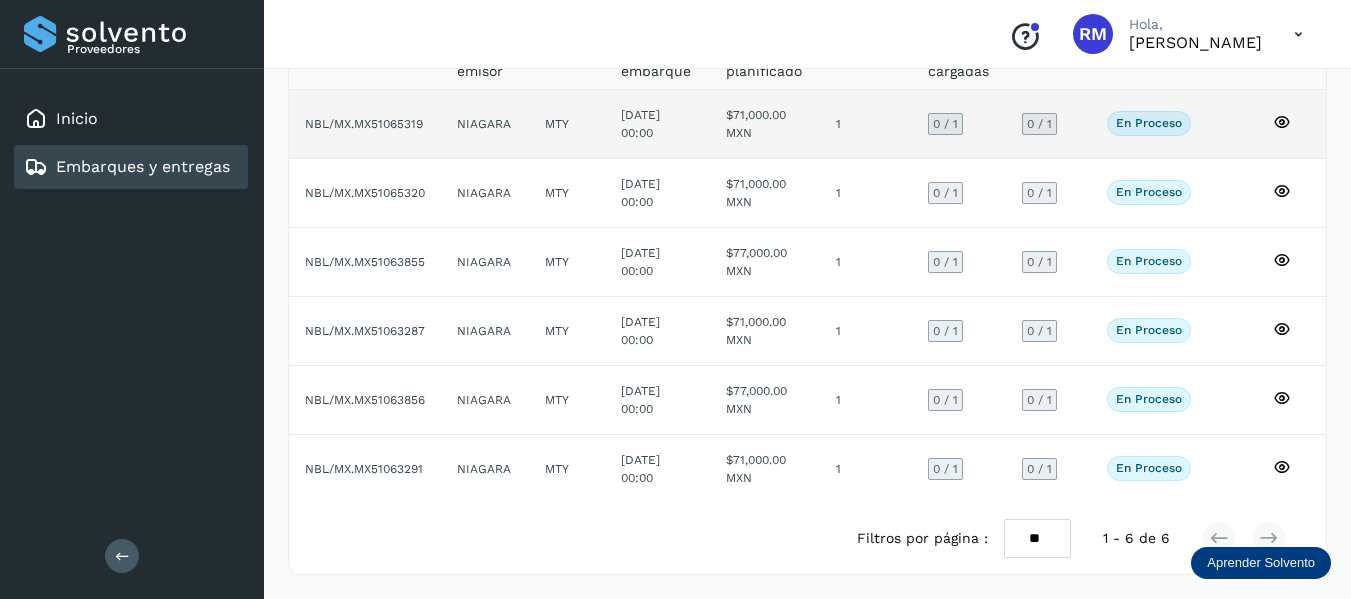 scroll, scrollTop: 67, scrollLeft: 0, axis: vertical 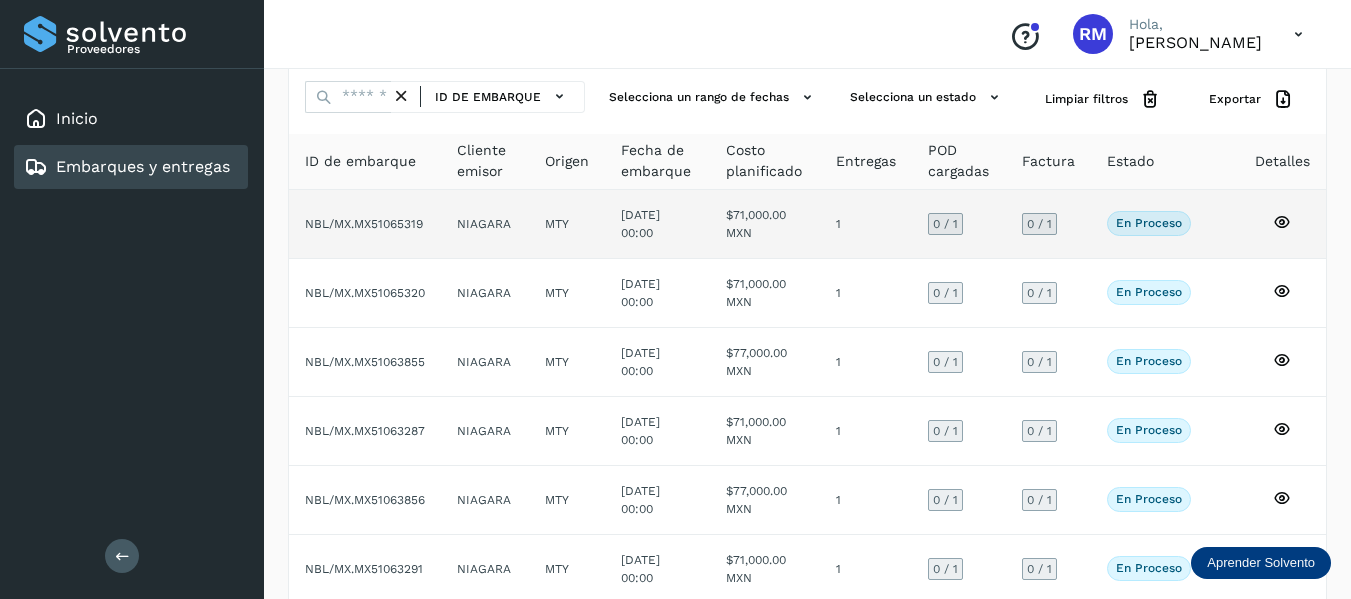 click on "En proceso" 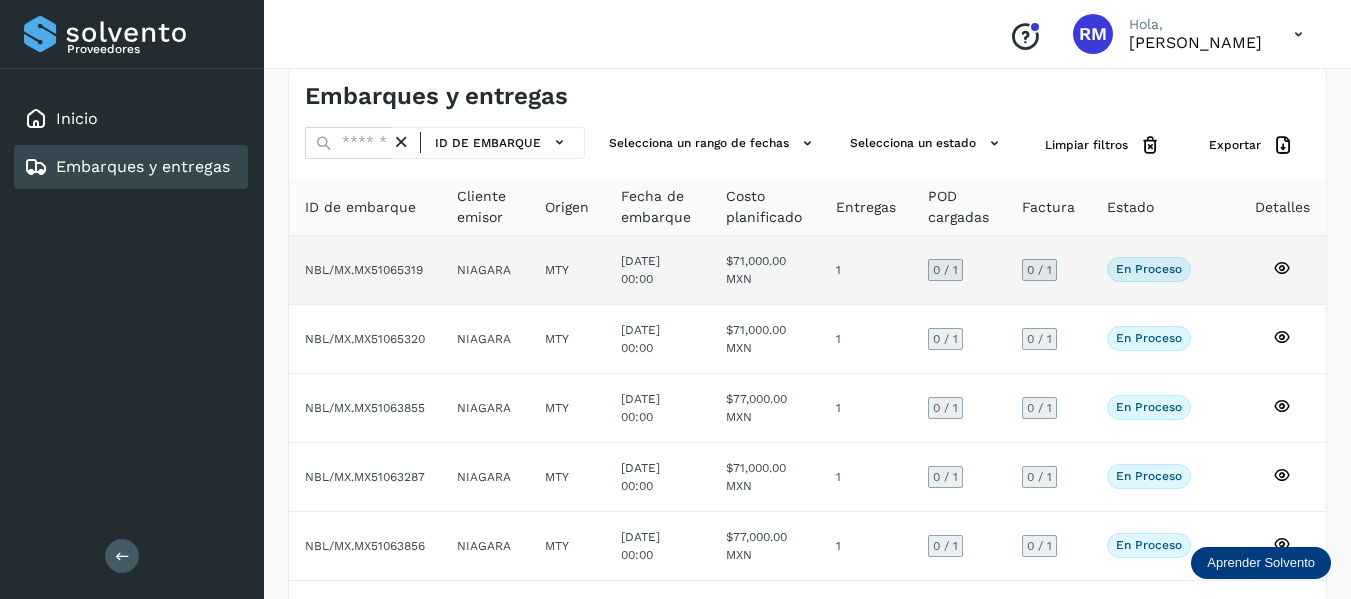 scroll, scrollTop: 0, scrollLeft: 0, axis: both 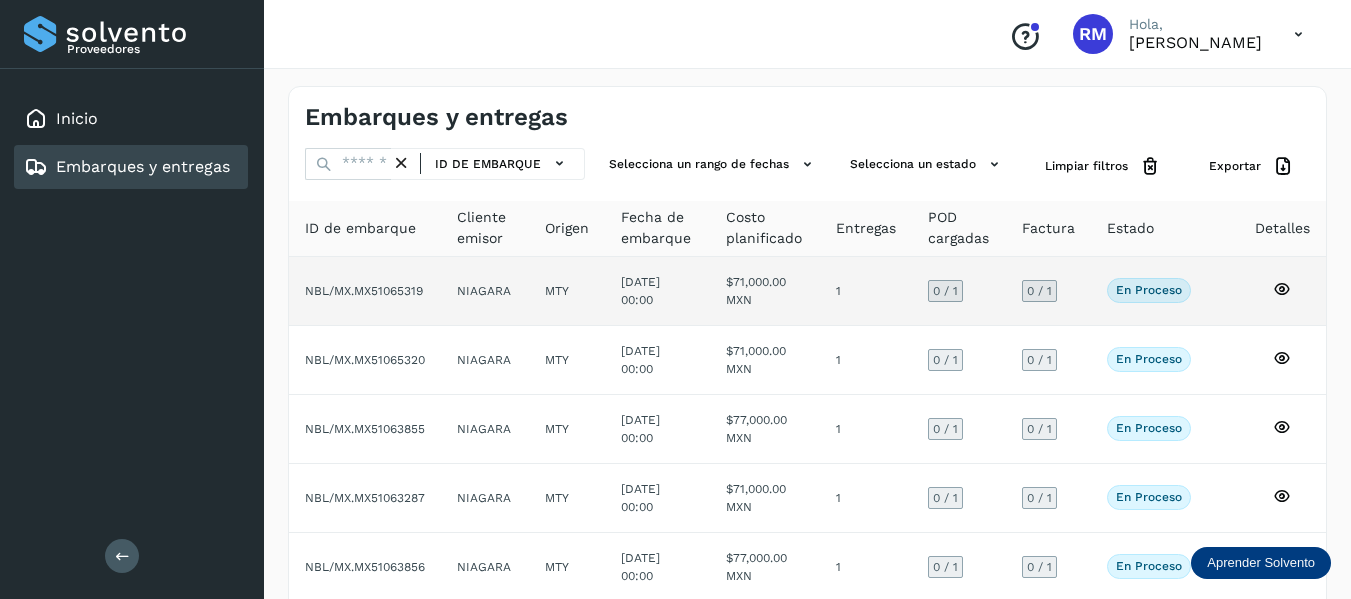 click on "0  / 1" at bounding box center [945, 291] 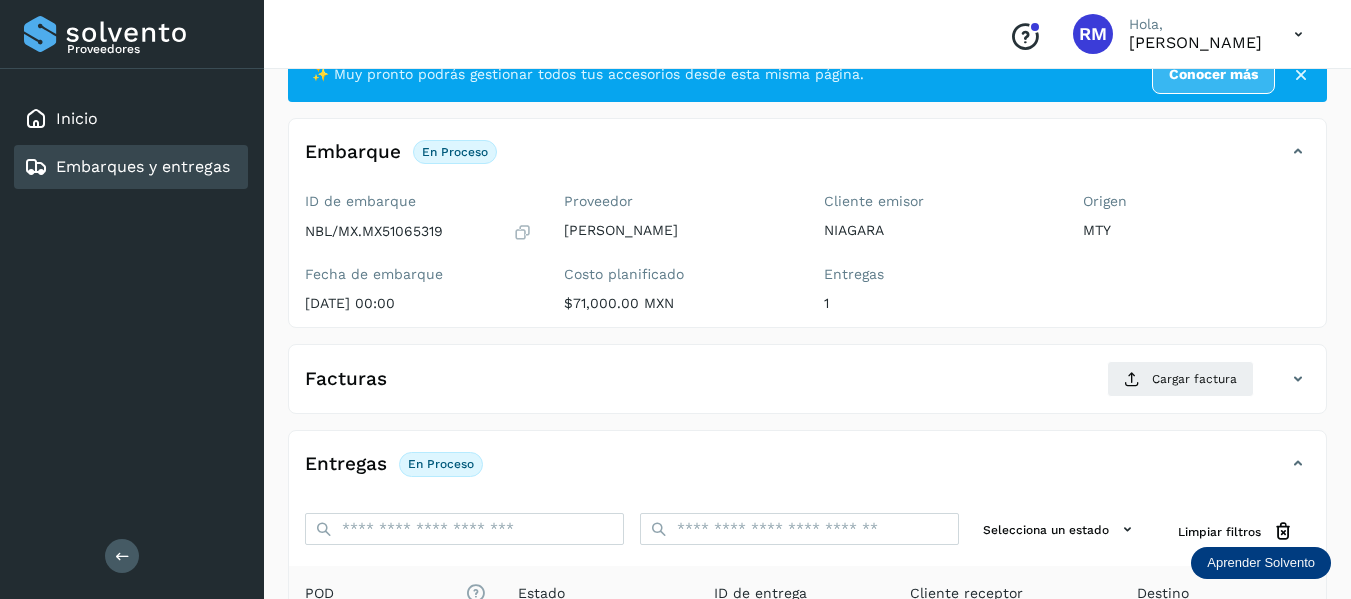 scroll, scrollTop: 100, scrollLeft: 0, axis: vertical 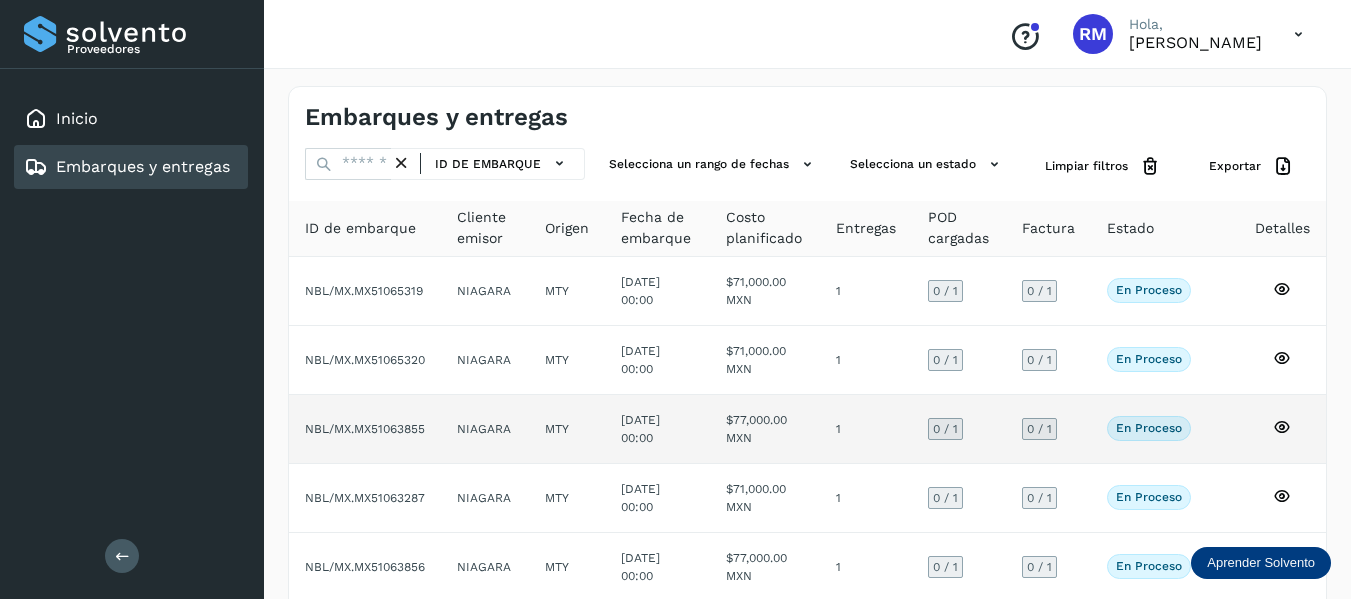 click on "0 / 1" at bounding box center (1039, 429) 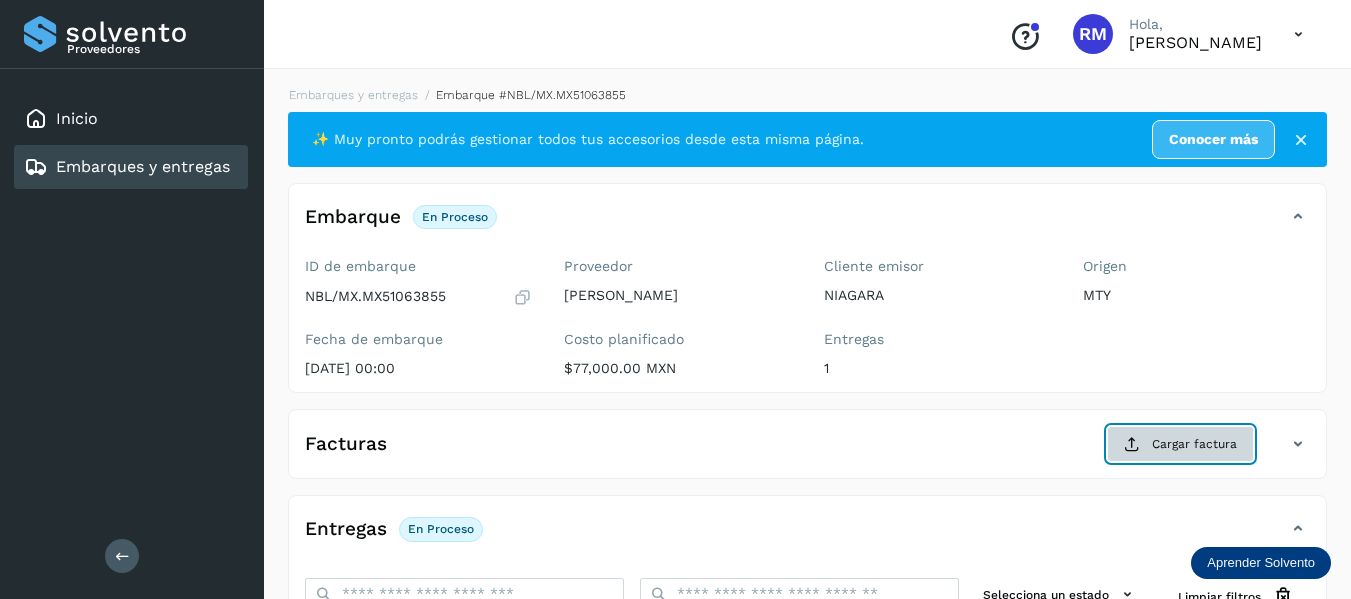 click on "Cargar factura" 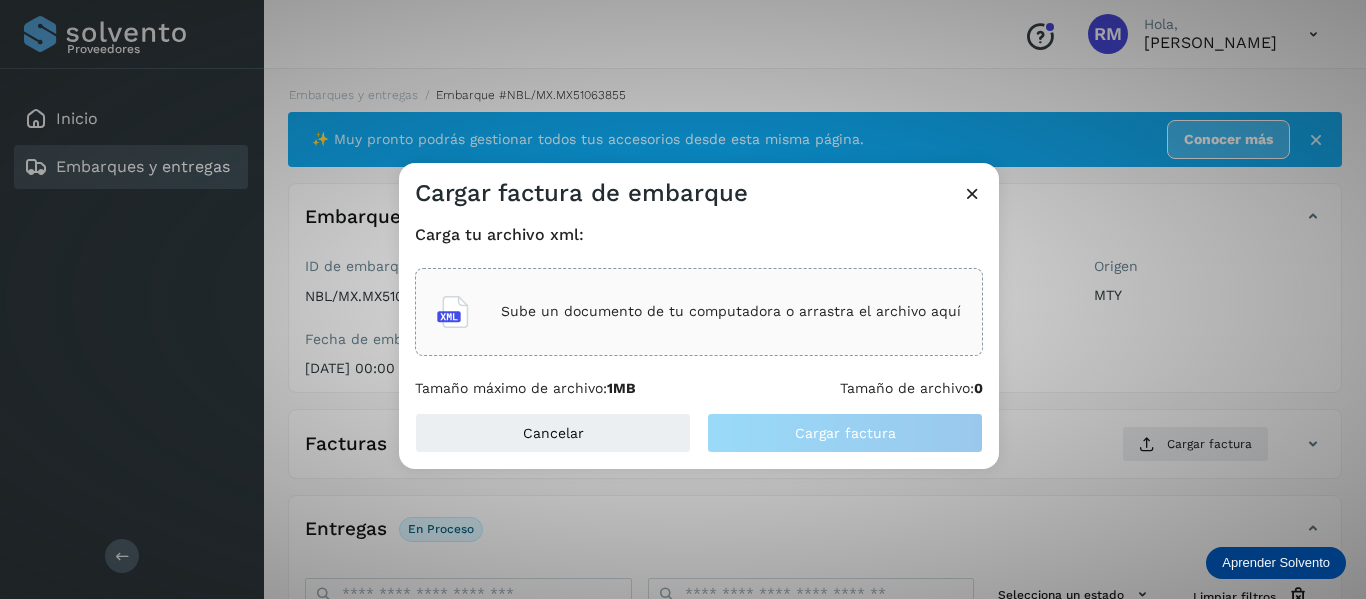 click on "Sube un documento de tu computadora o arrastra el archivo aquí" at bounding box center (731, 311) 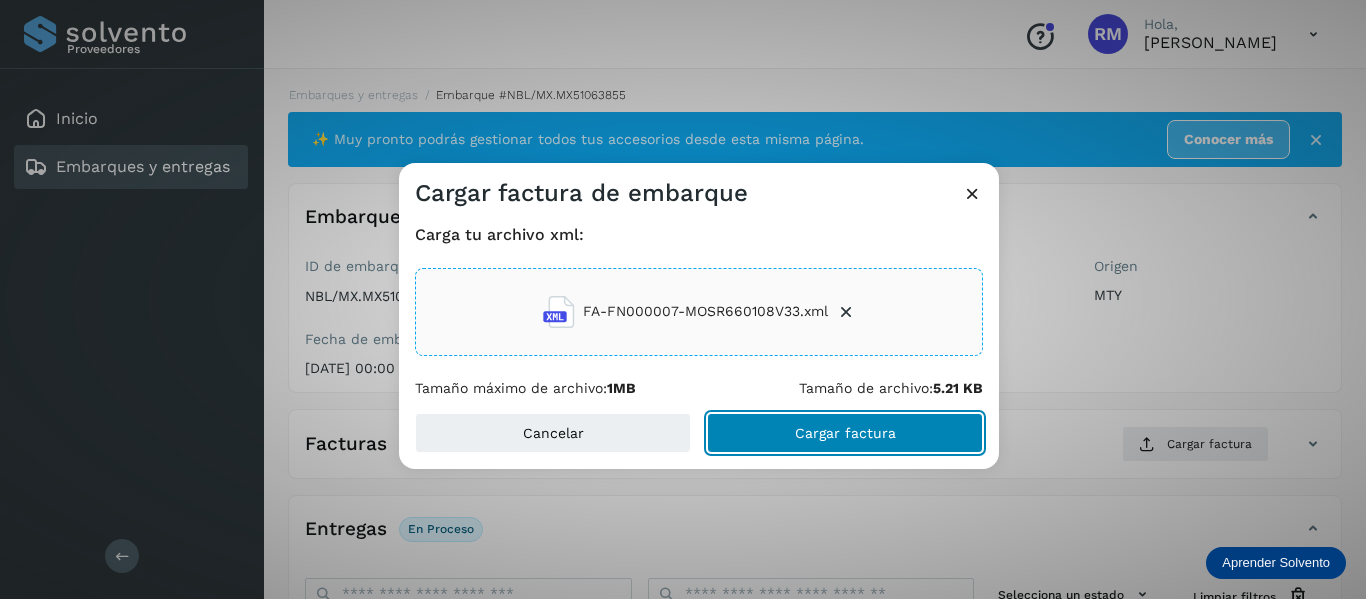 click on "Cargar factura" 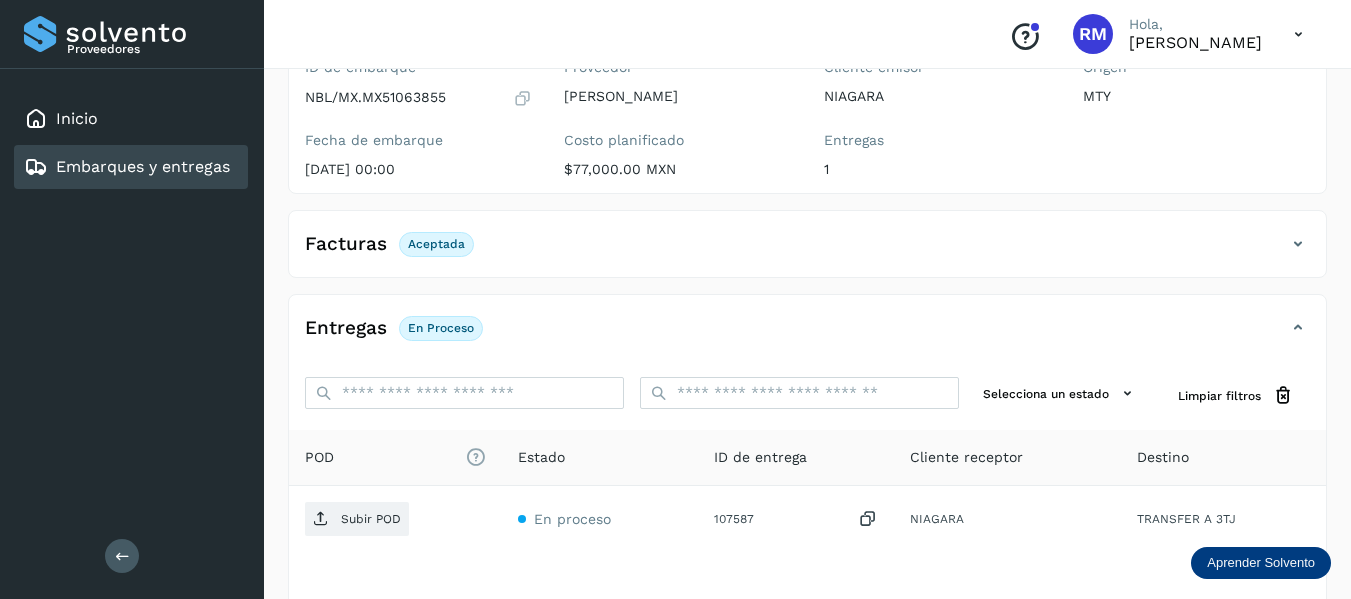 scroll, scrollTop: 200, scrollLeft: 0, axis: vertical 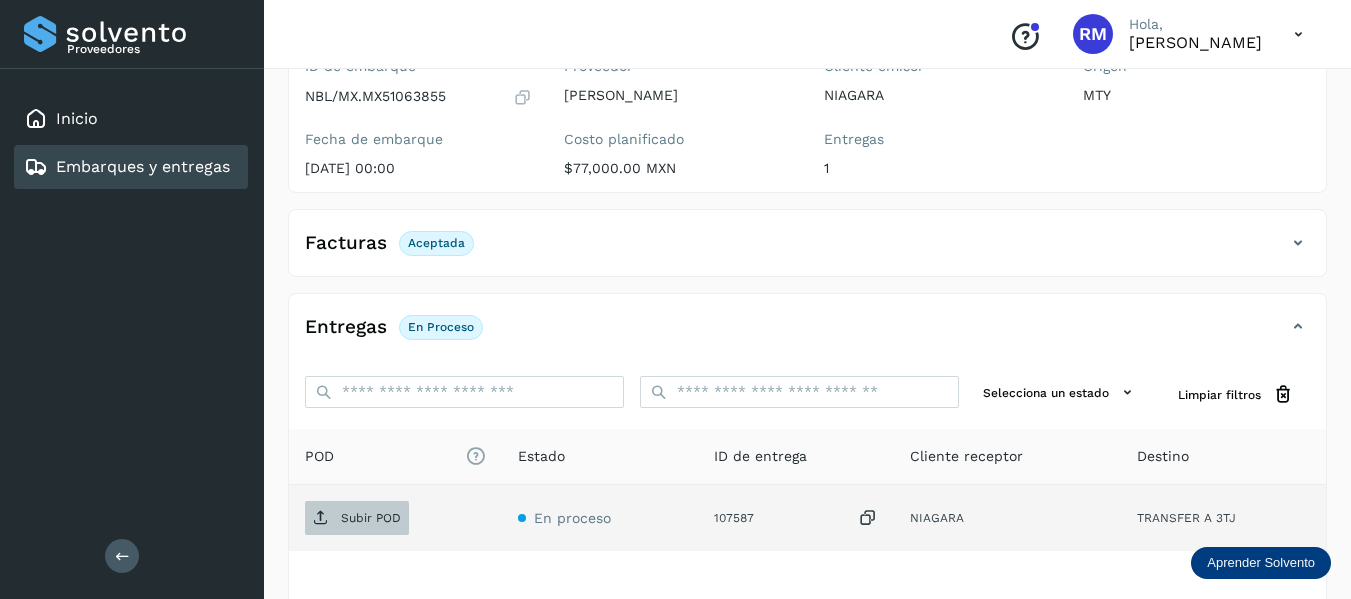 click on "Subir POD" at bounding box center (371, 518) 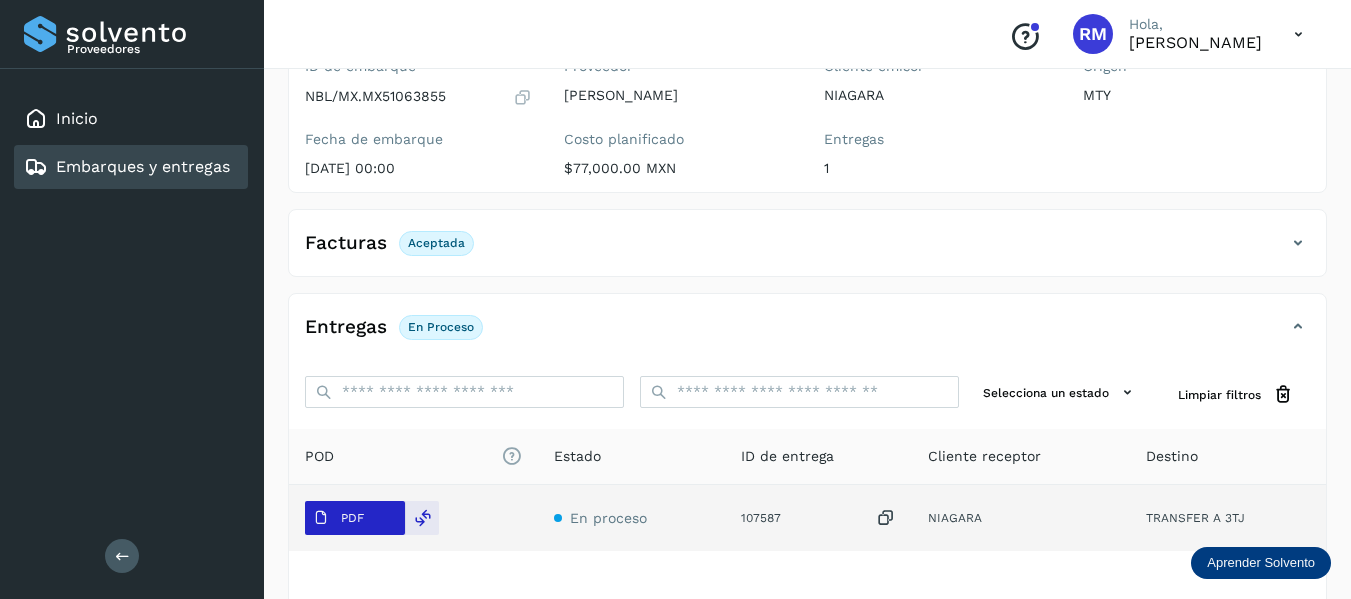 click on "PDF" at bounding box center (352, 518) 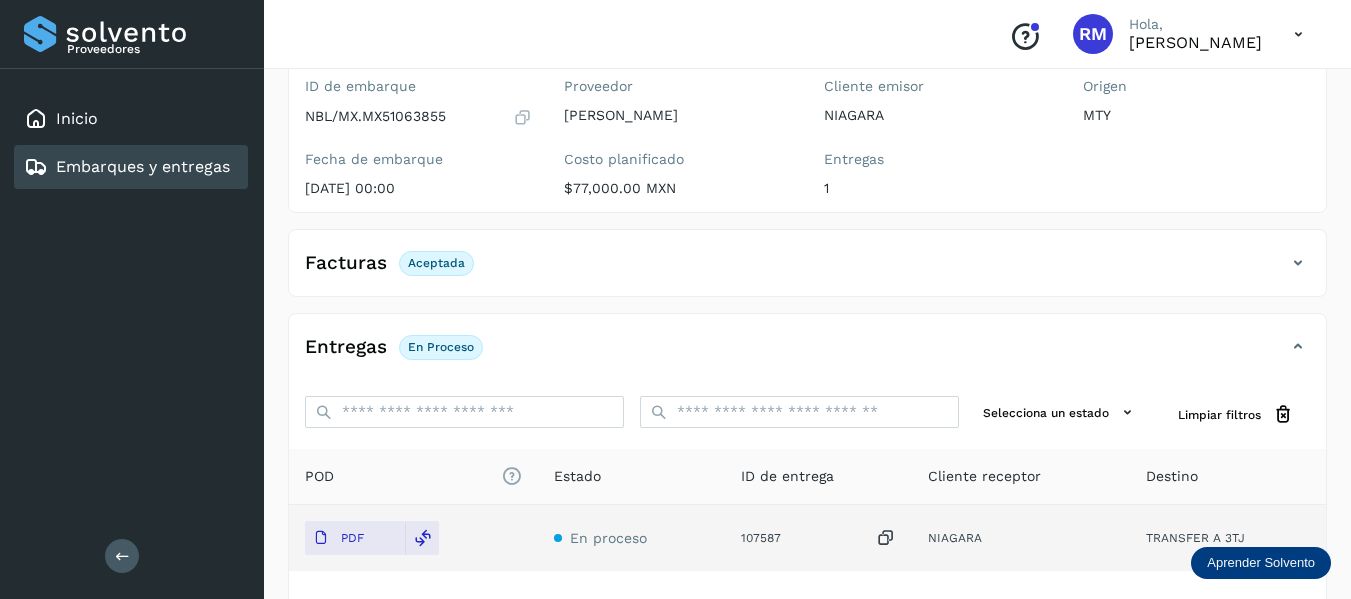 scroll, scrollTop: 148, scrollLeft: 0, axis: vertical 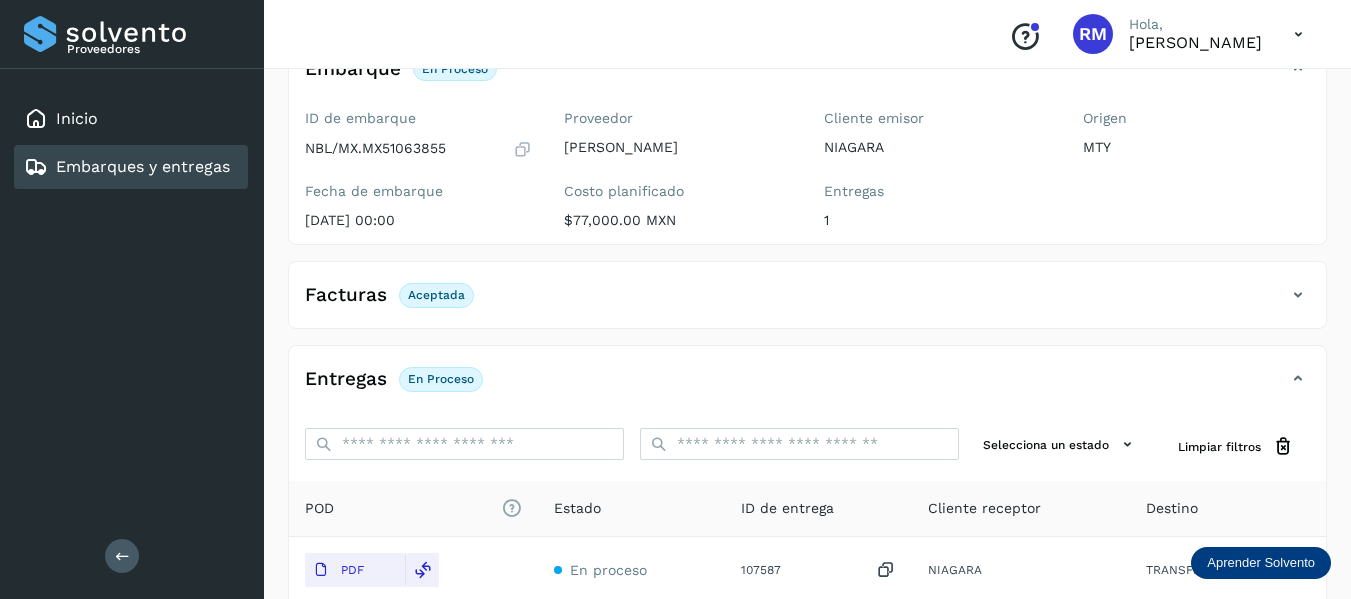click on "En proceso" 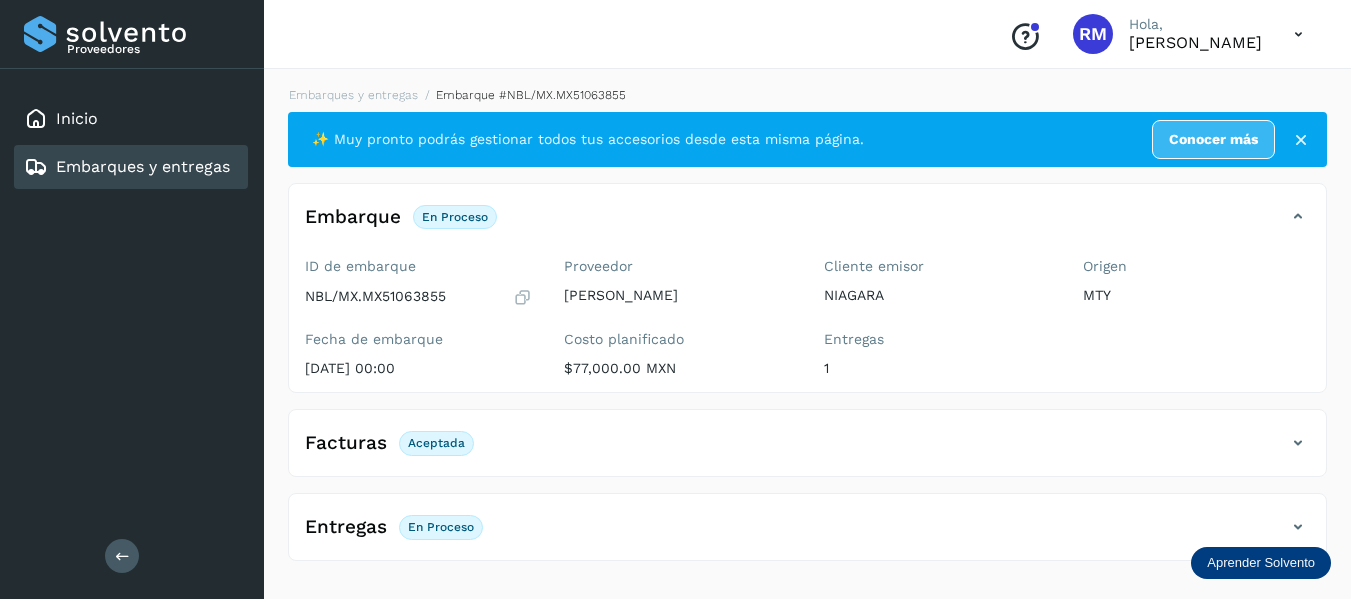 scroll, scrollTop: 0, scrollLeft: 0, axis: both 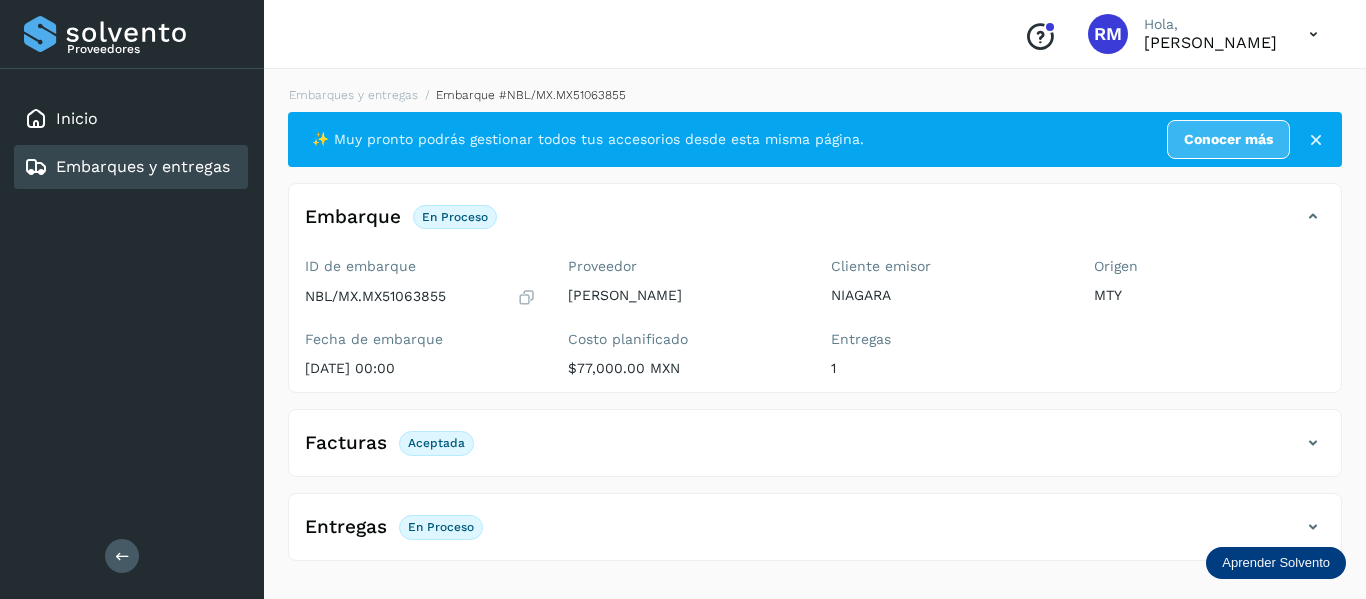 click at bounding box center [1313, 527] 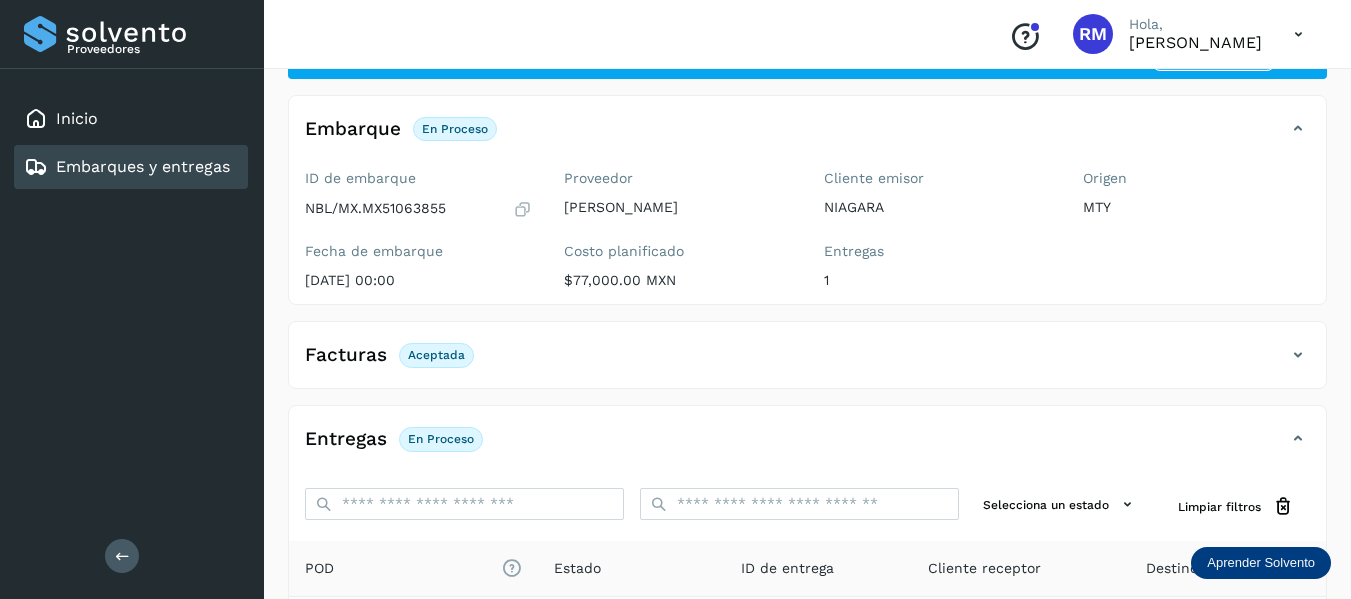 scroll, scrollTop: 200, scrollLeft: 0, axis: vertical 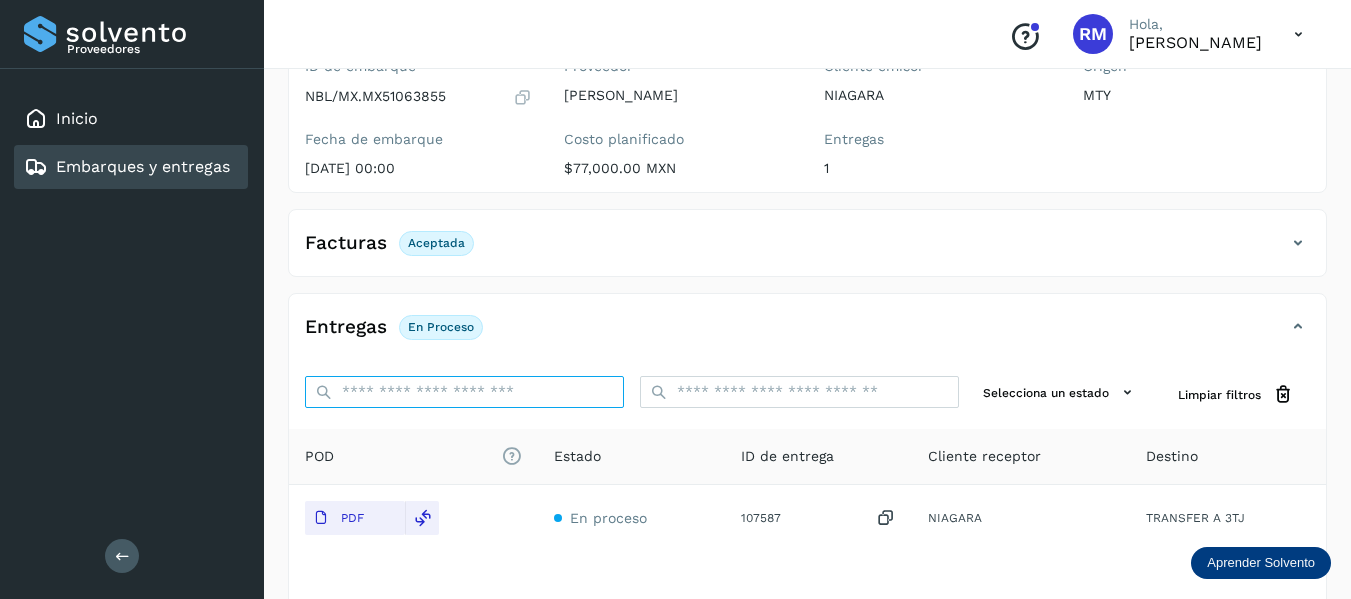 click on "ID de embarque" at bounding box center (464, 392) 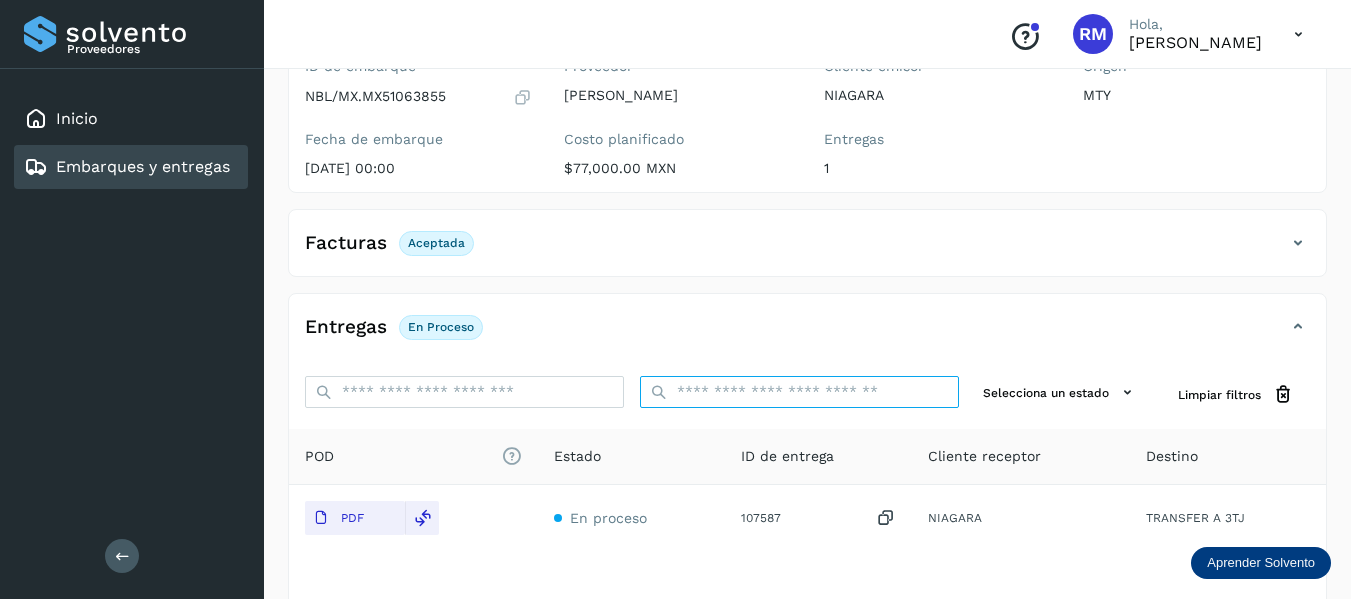 click on "ID de embarque" at bounding box center [799, 392] 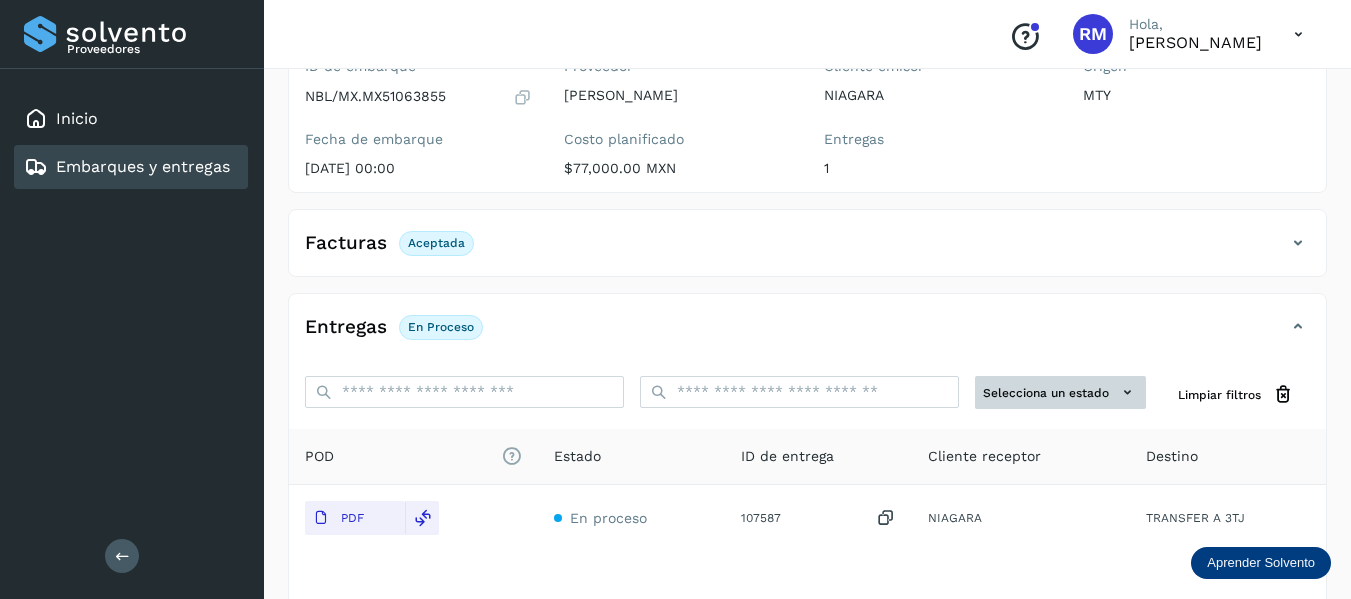 click on "Selecciona un estado" at bounding box center (1060, 392) 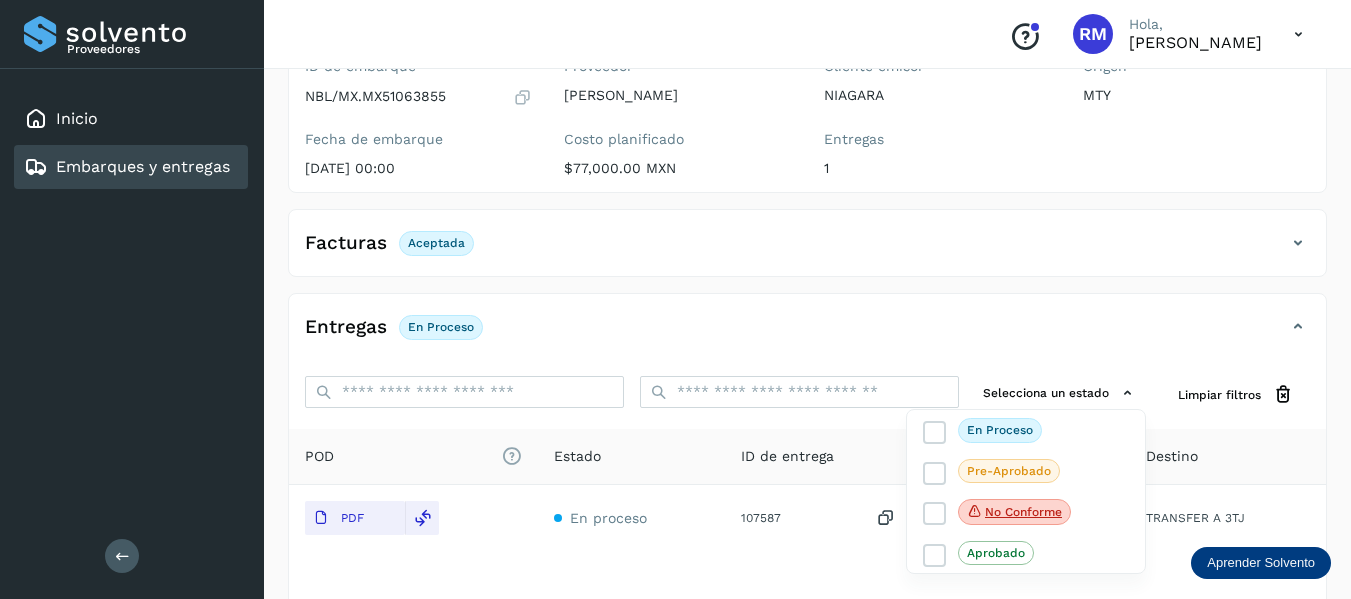 click at bounding box center (675, 299) 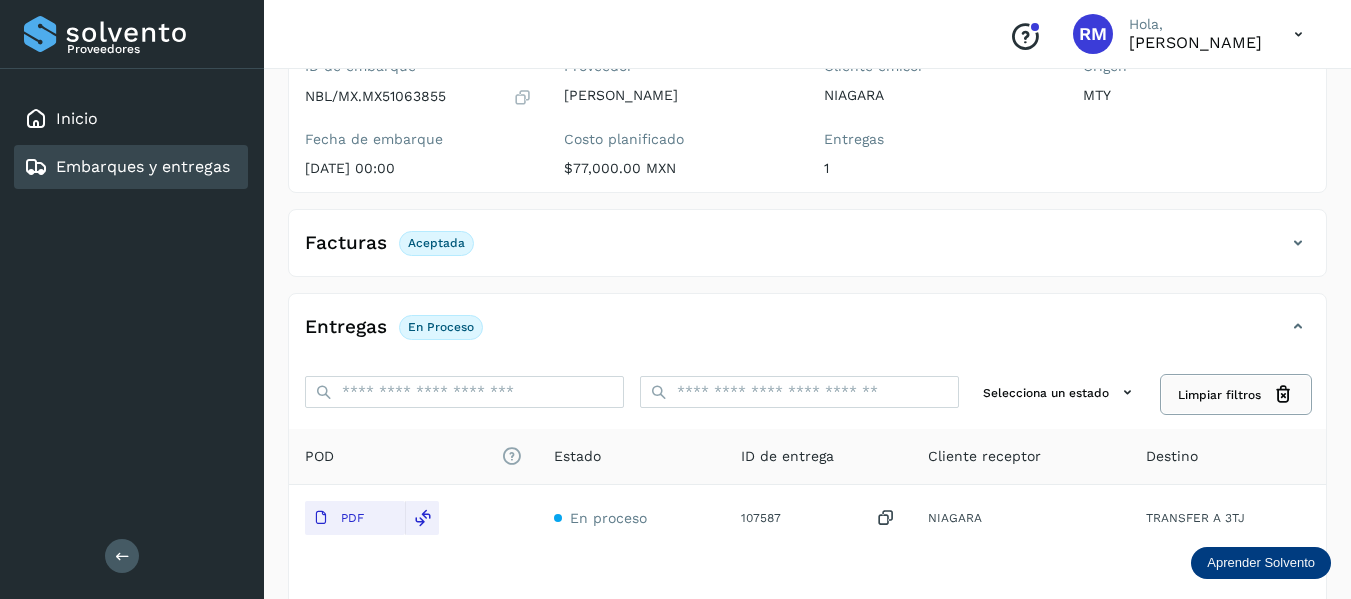 click on "Limpiar filtros" 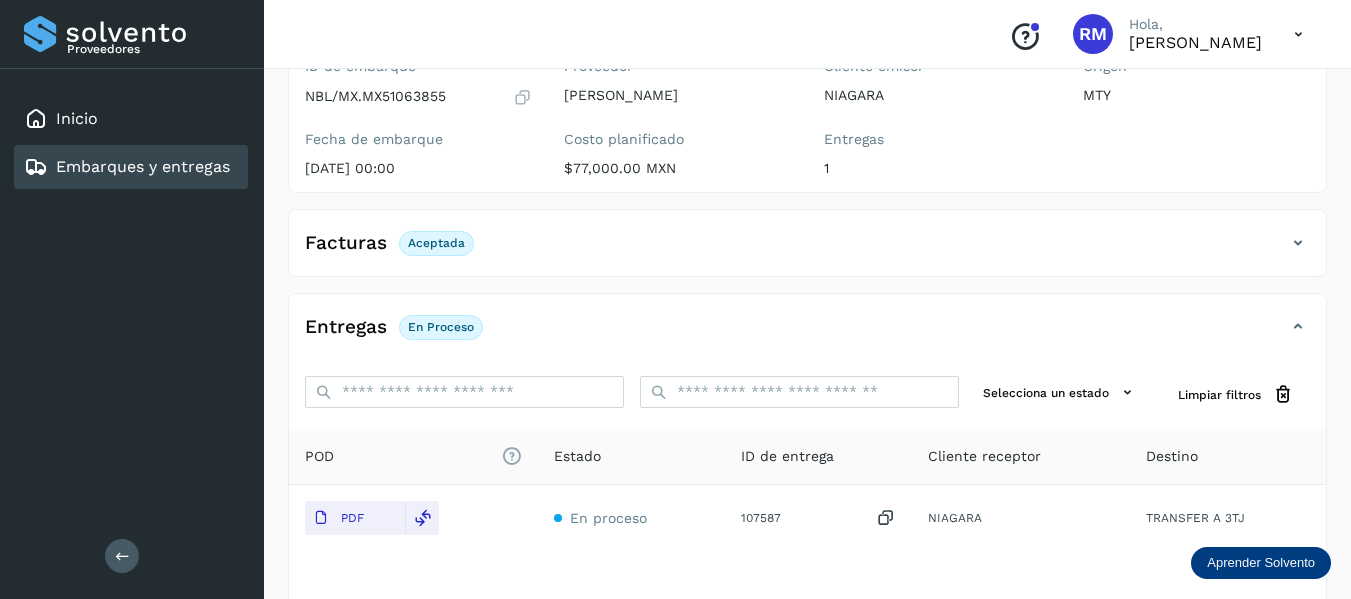 click on "Destino" 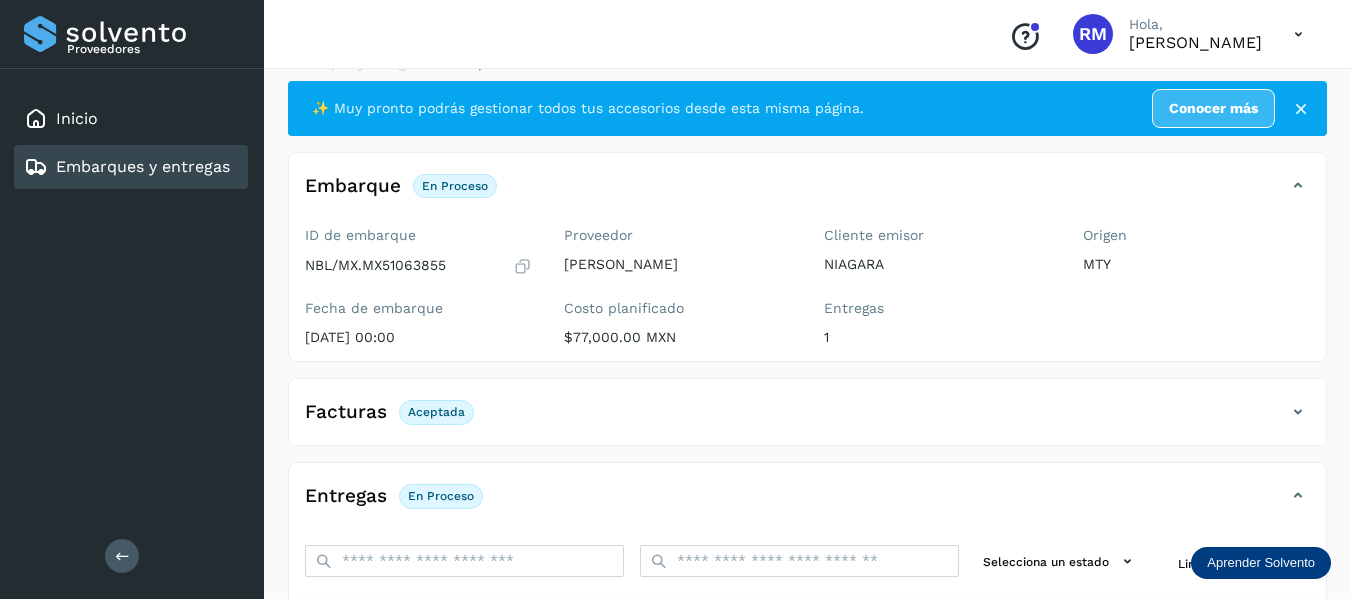 scroll, scrollTop: 0, scrollLeft: 0, axis: both 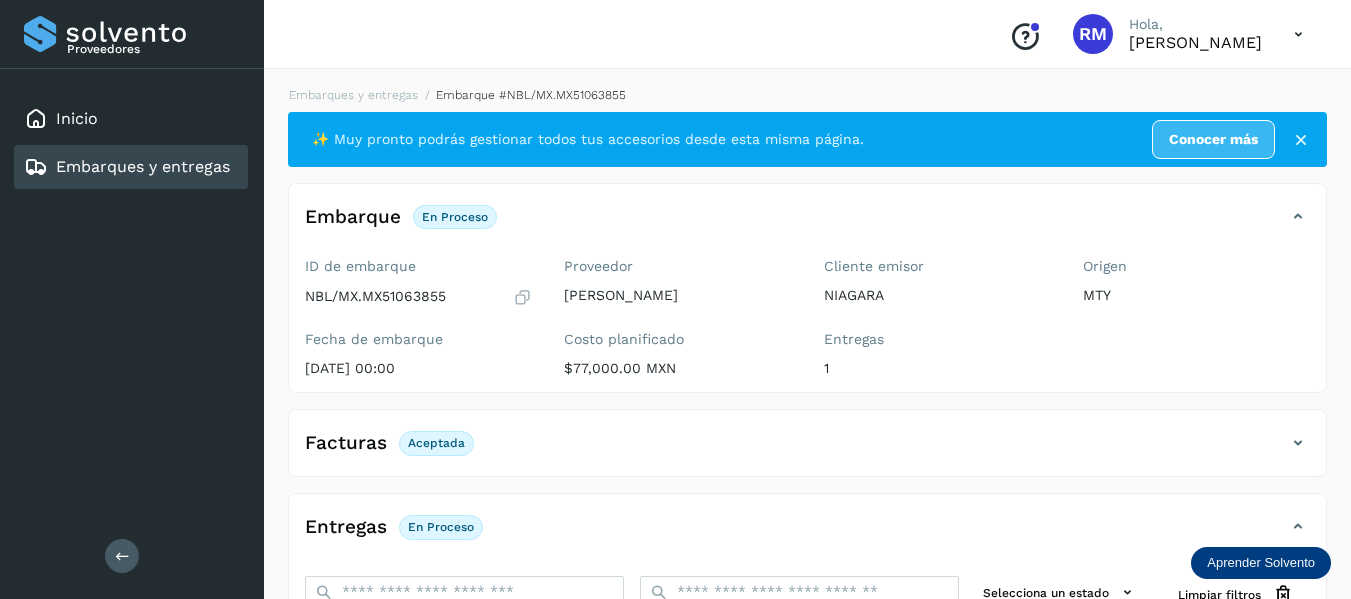 click at bounding box center [1301, 140] 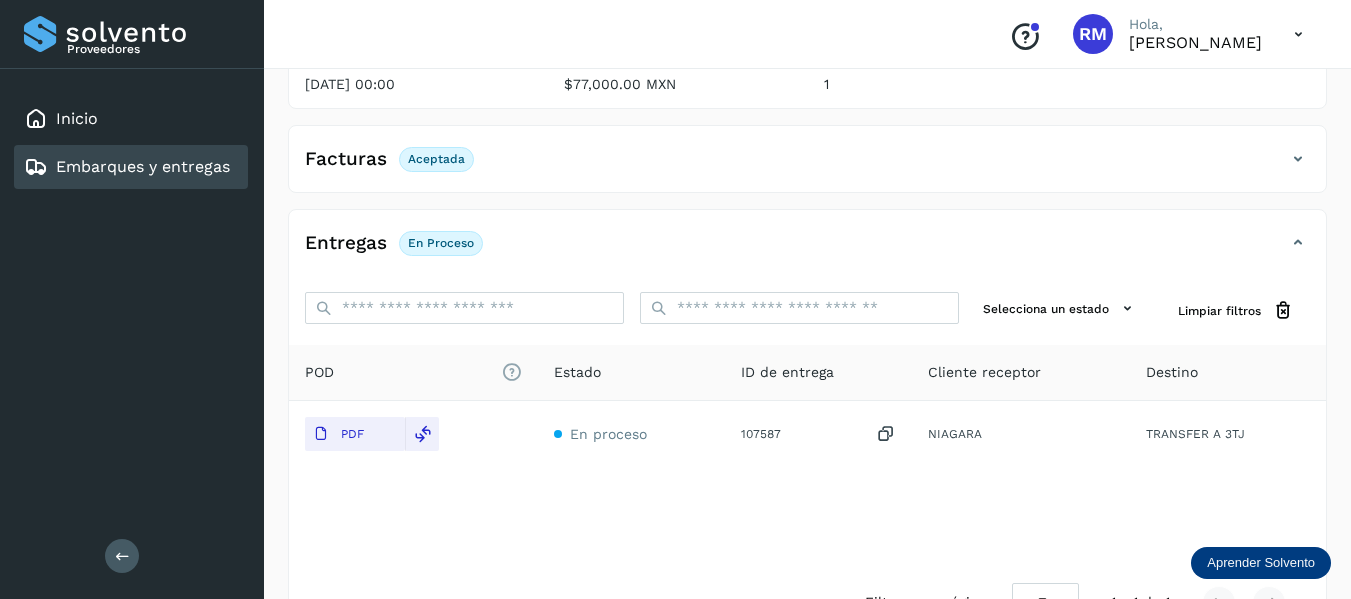 scroll, scrollTop: 285, scrollLeft: 0, axis: vertical 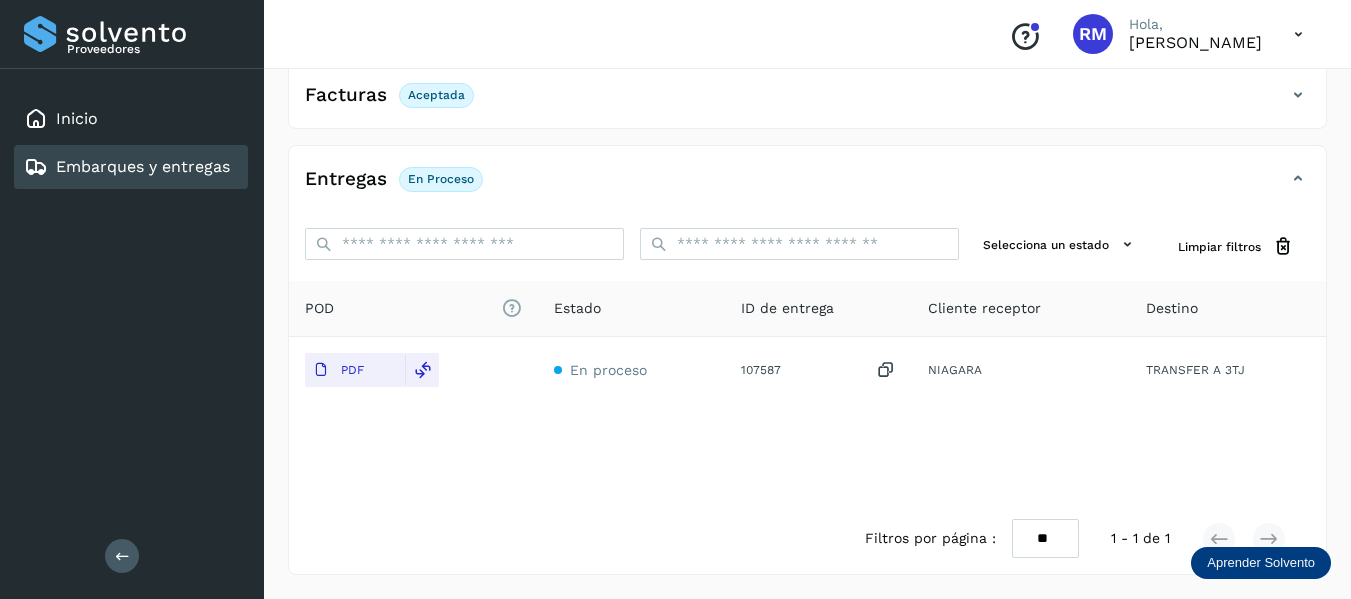 click on "Embarques y entregas" at bounding box center [127, 167] 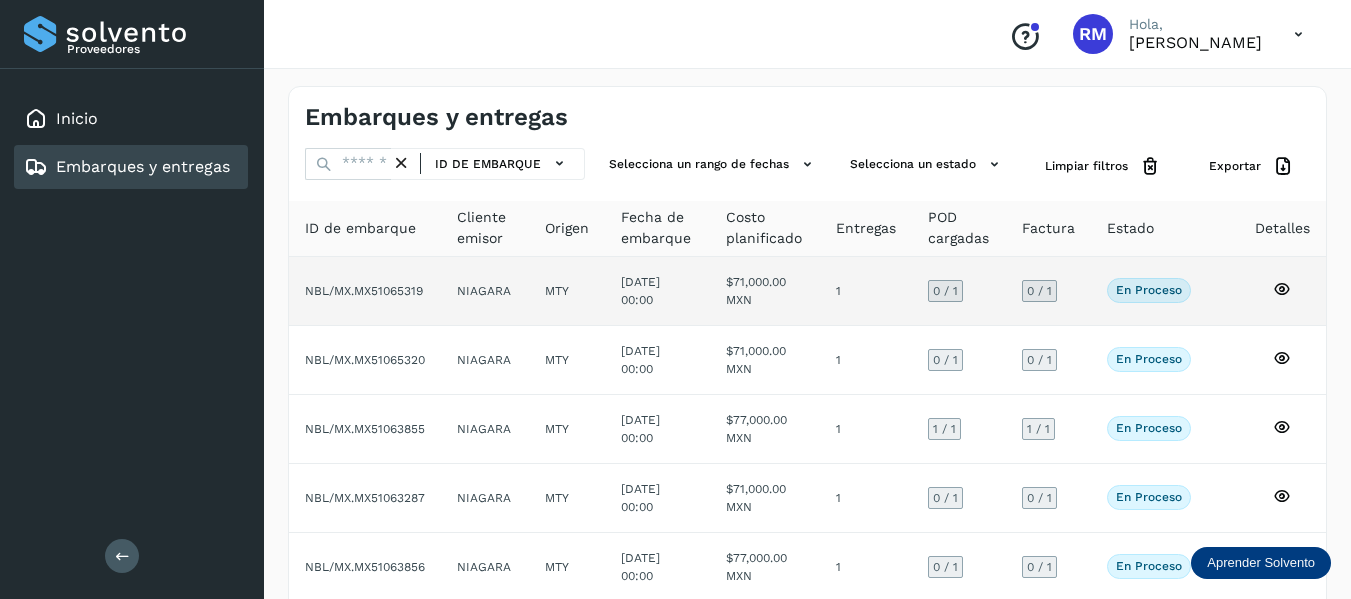click on "0 / 1" at bounding box center (1039, 291) 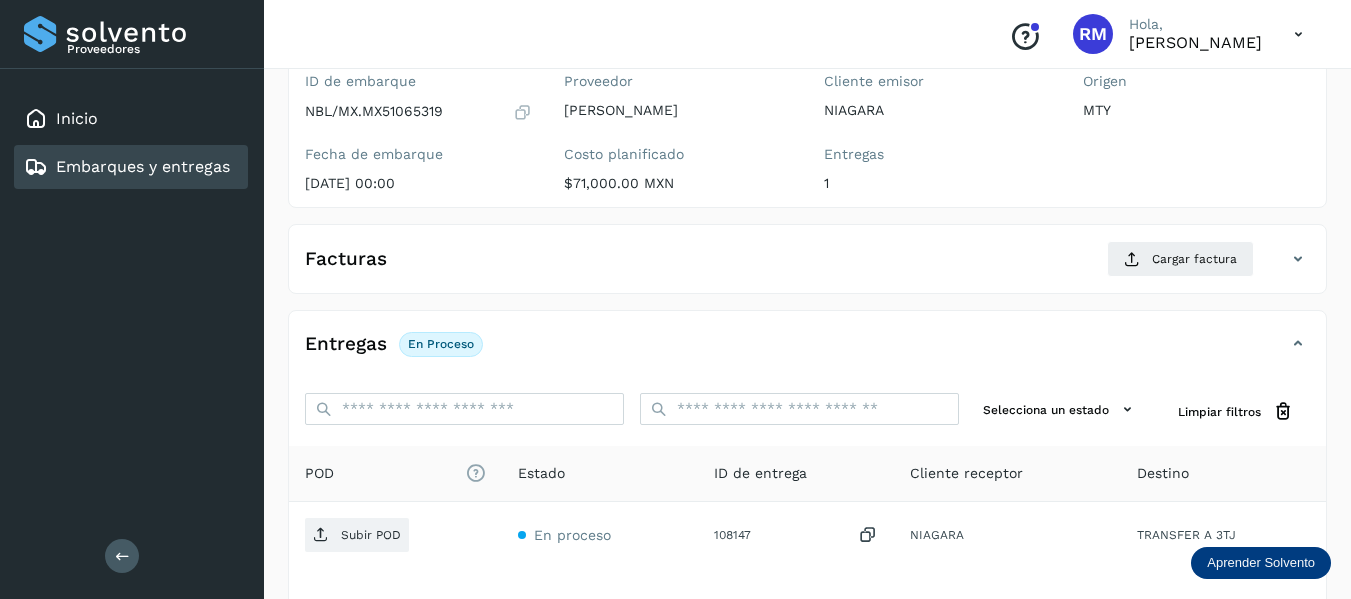 scroll, scrollTop: 200, scrollLeft: 0, axis: vertical 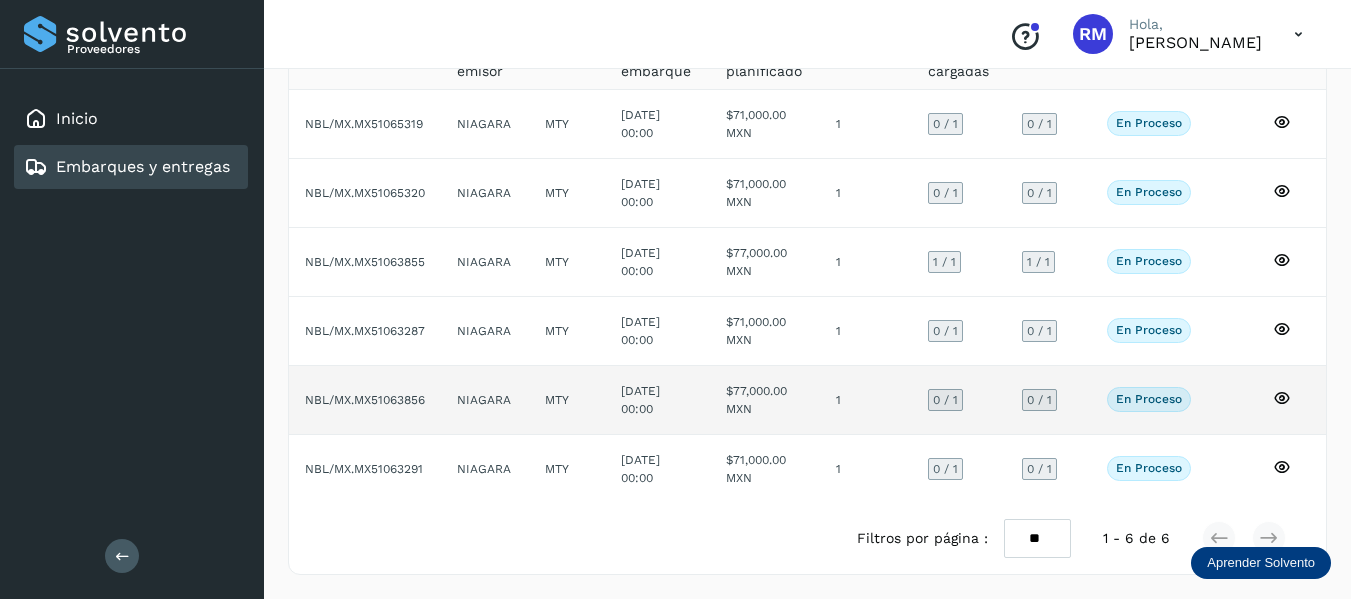 click on "0 / 1" at bounding box center (1039, 400) 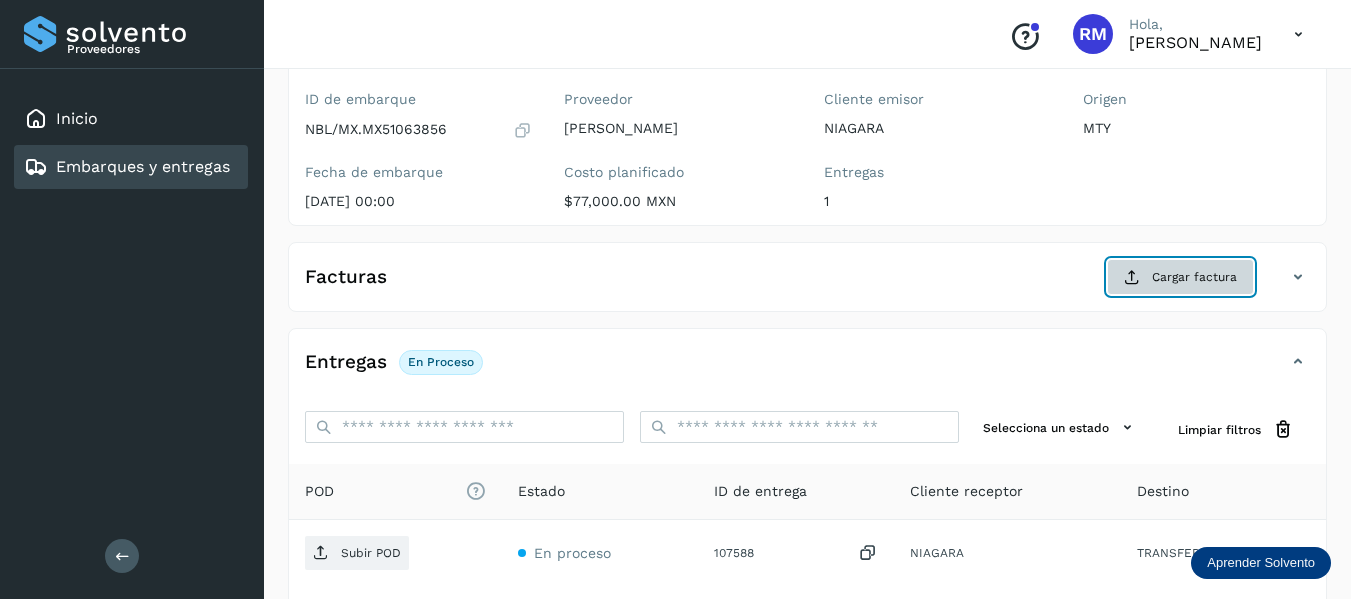 click on "Cargar factura" 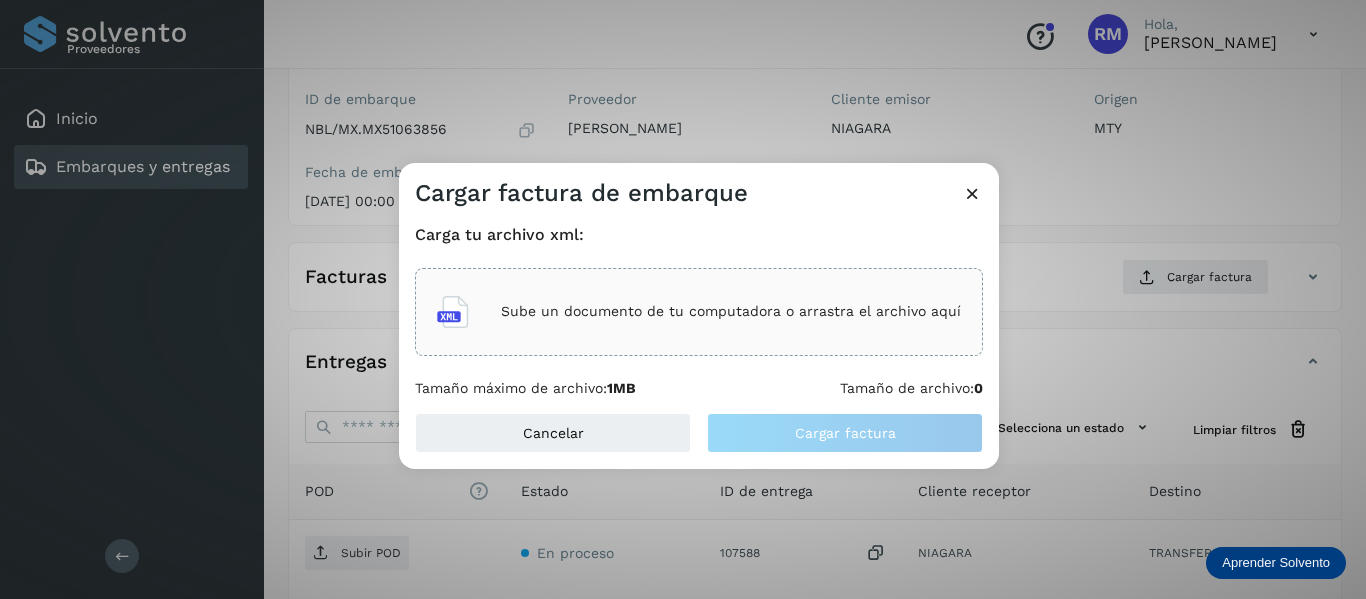 click on "Sube un documento de tu computadora o arrastra el archivo aquí" 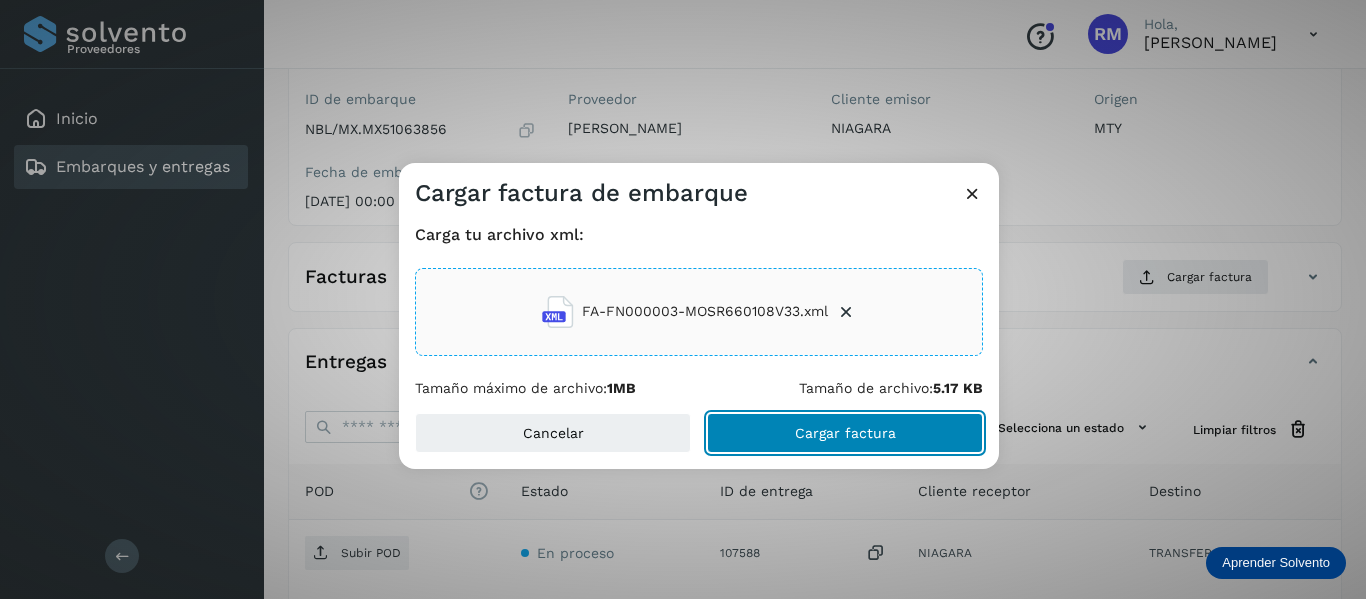 click on "Cargar factura" 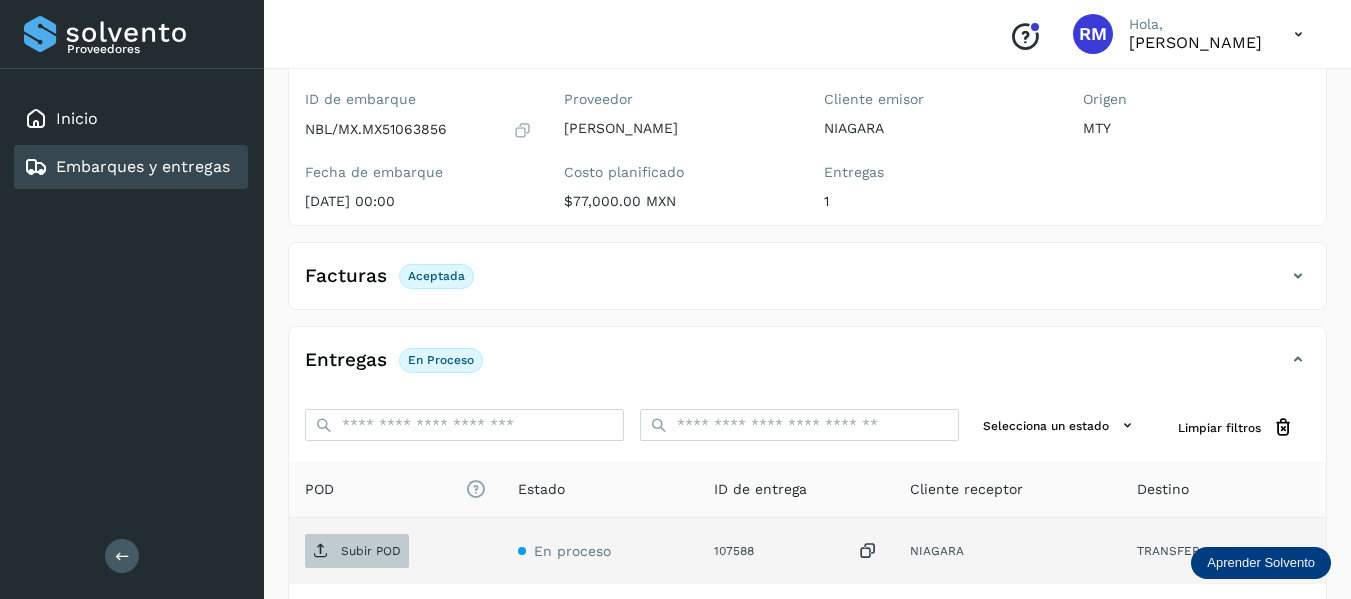 click on "Subir POD" at bounding box center (371, 551) 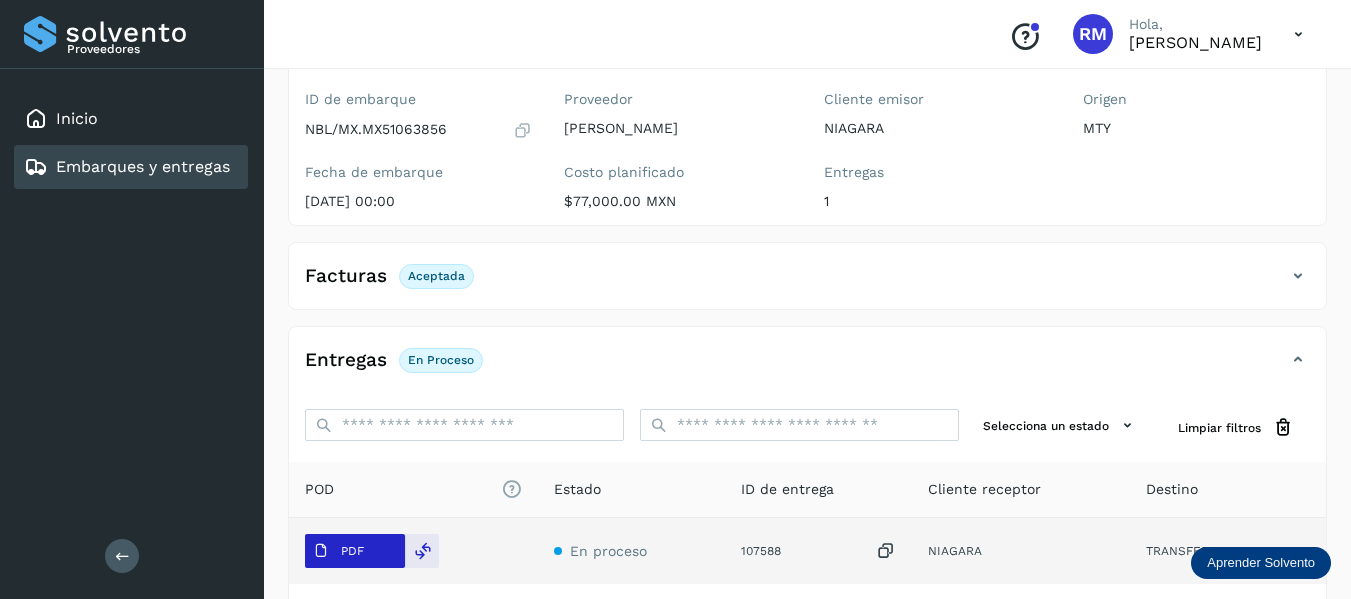 click on "PDF" at bounding box center (338, 551) 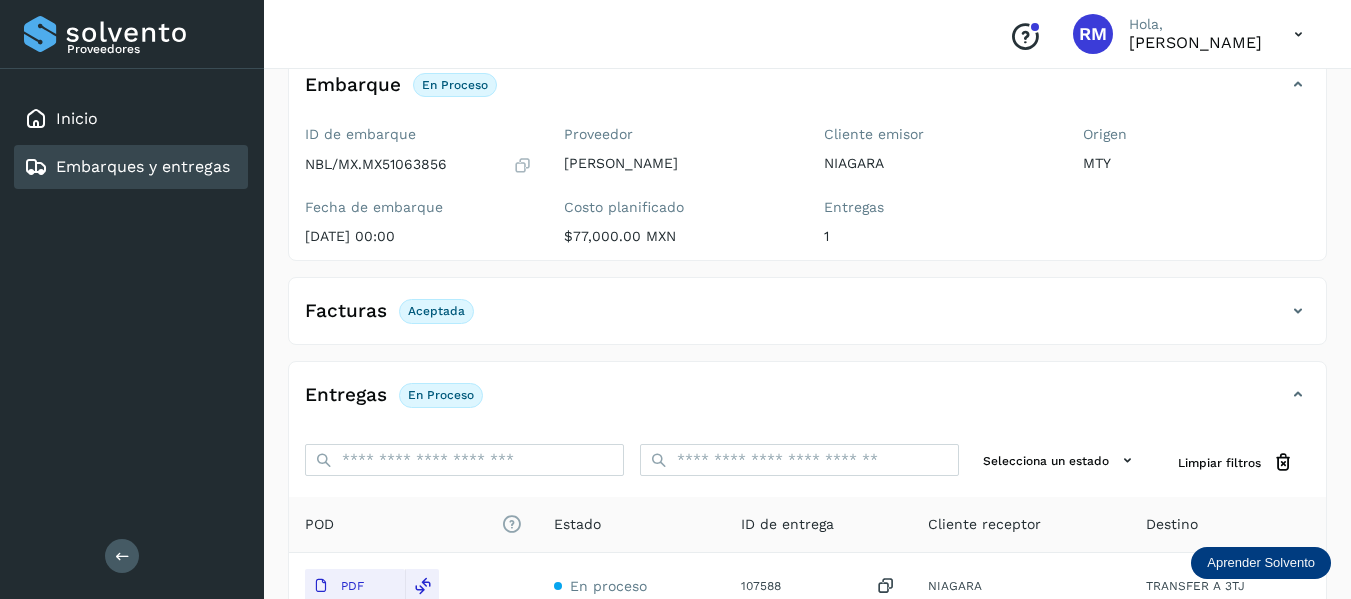 scroll, scrollTop: 167, scrollLeft: 0, axis: vertical 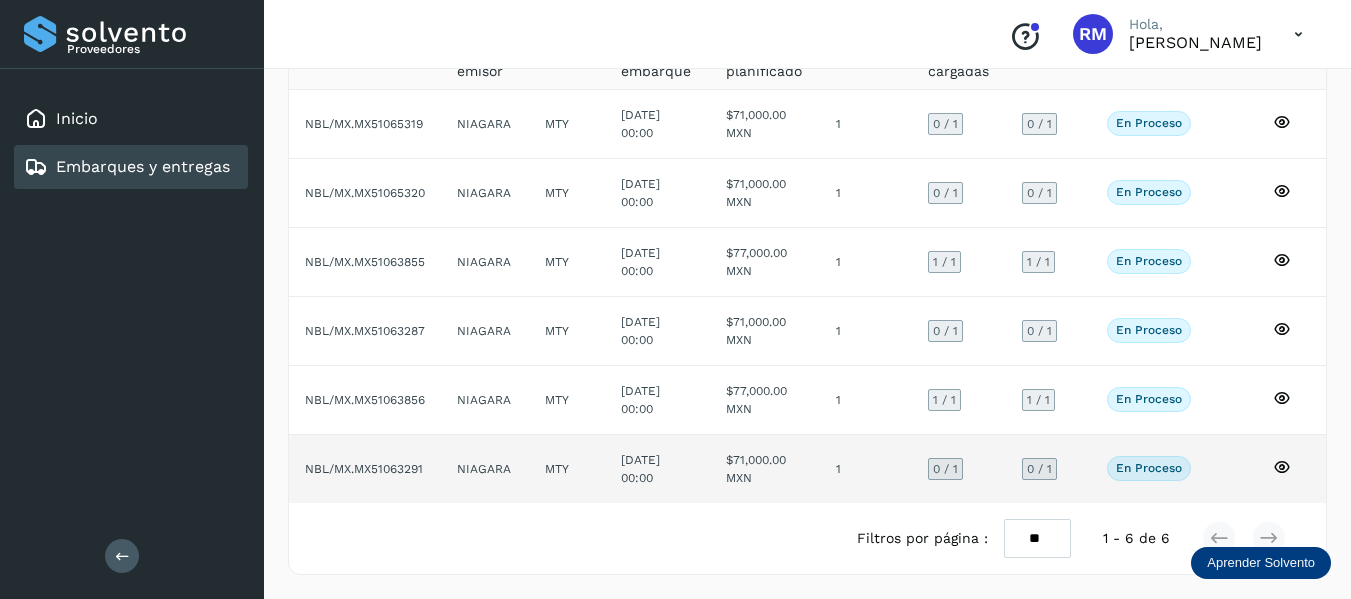 click on "En proceso" 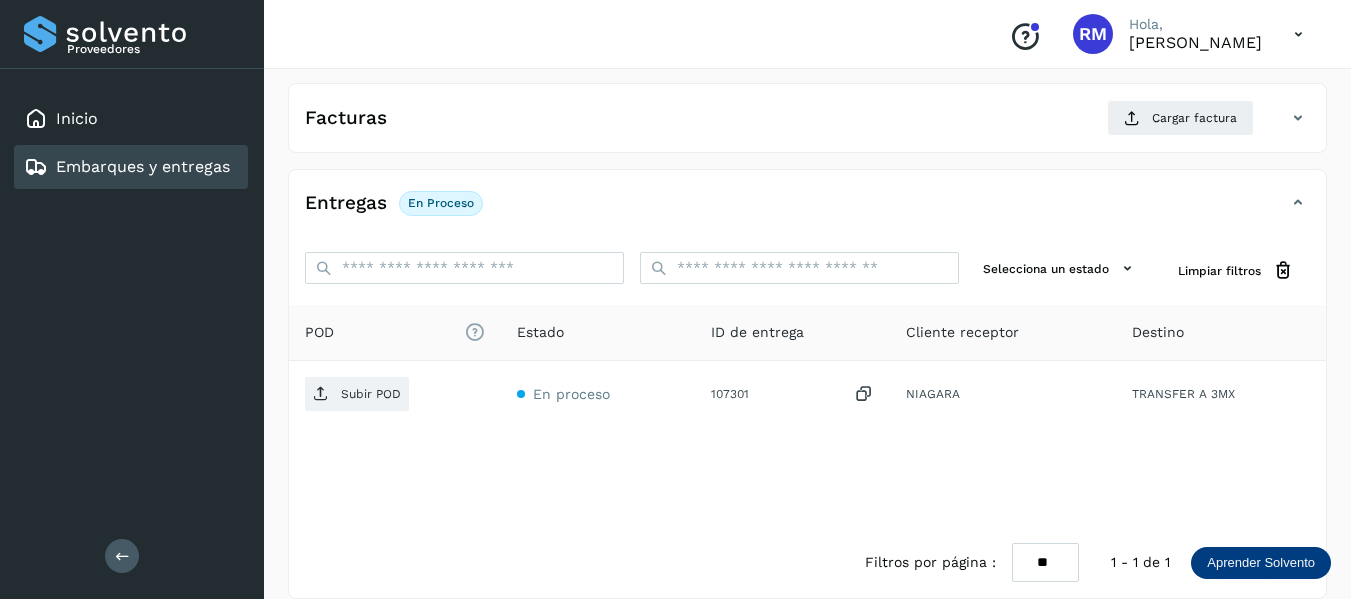 scroll, scrollTop: 350, scrollLeft: 0, axis: vertical 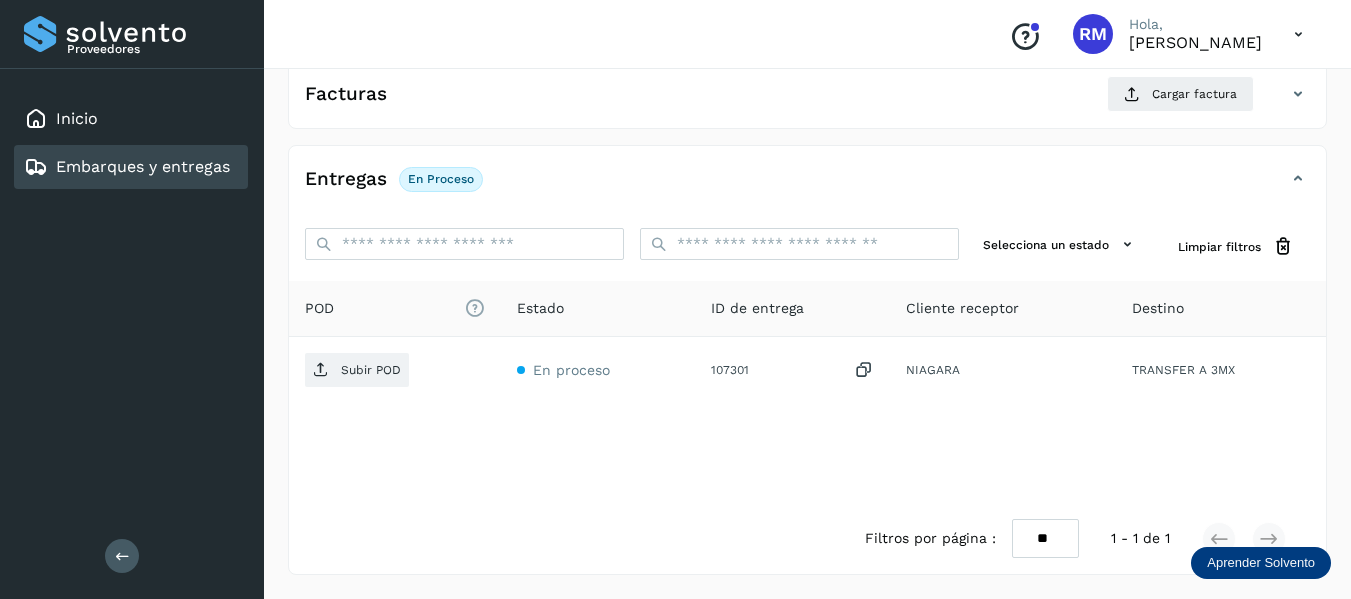 click on "En proceso" 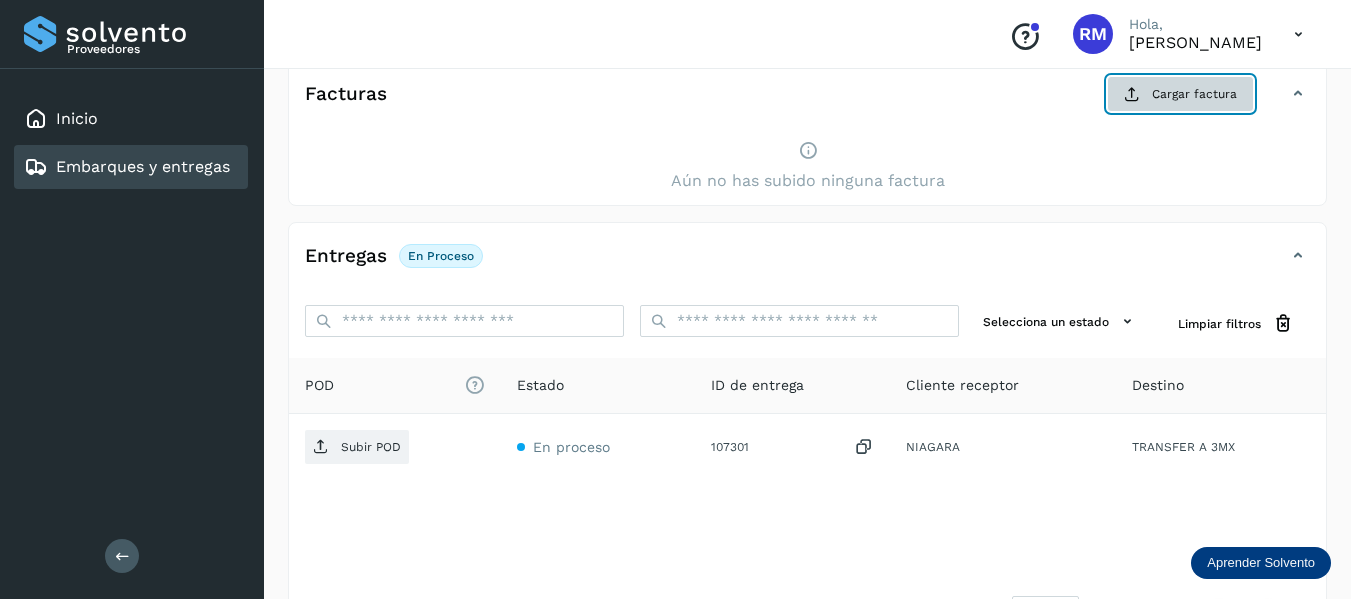 click on "Cargar factura" at bounding box center (1180, 94) 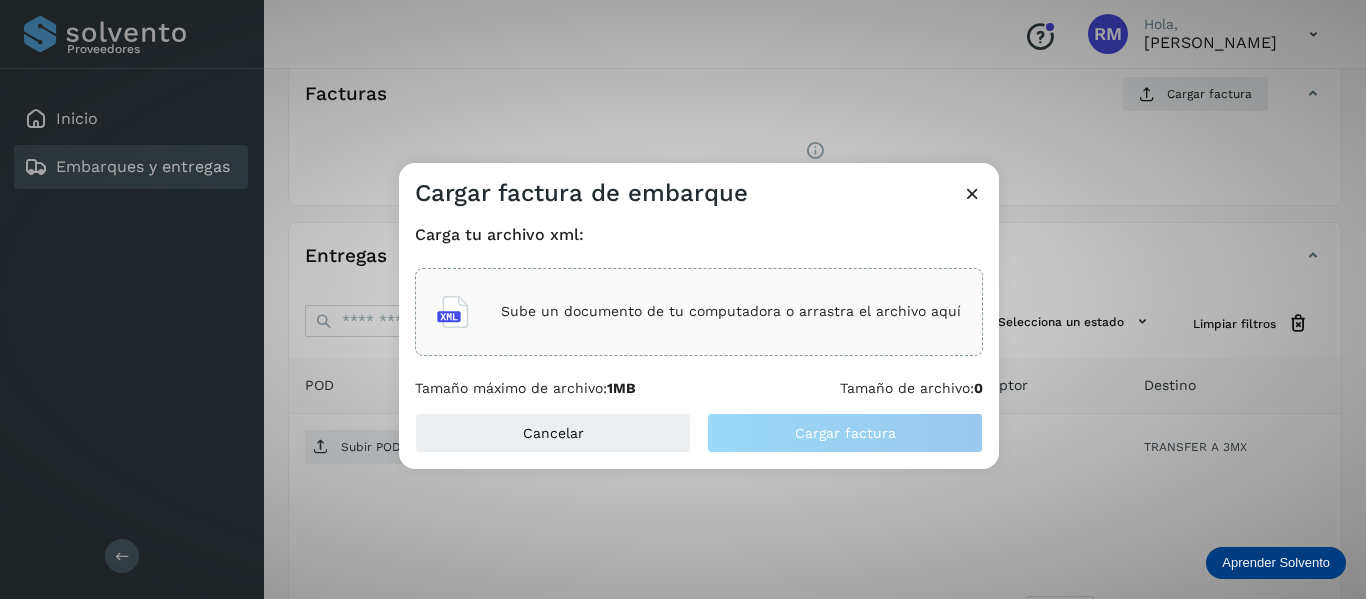 click on "Sube un documento de tu computadora o arrastra el archivo aquí" 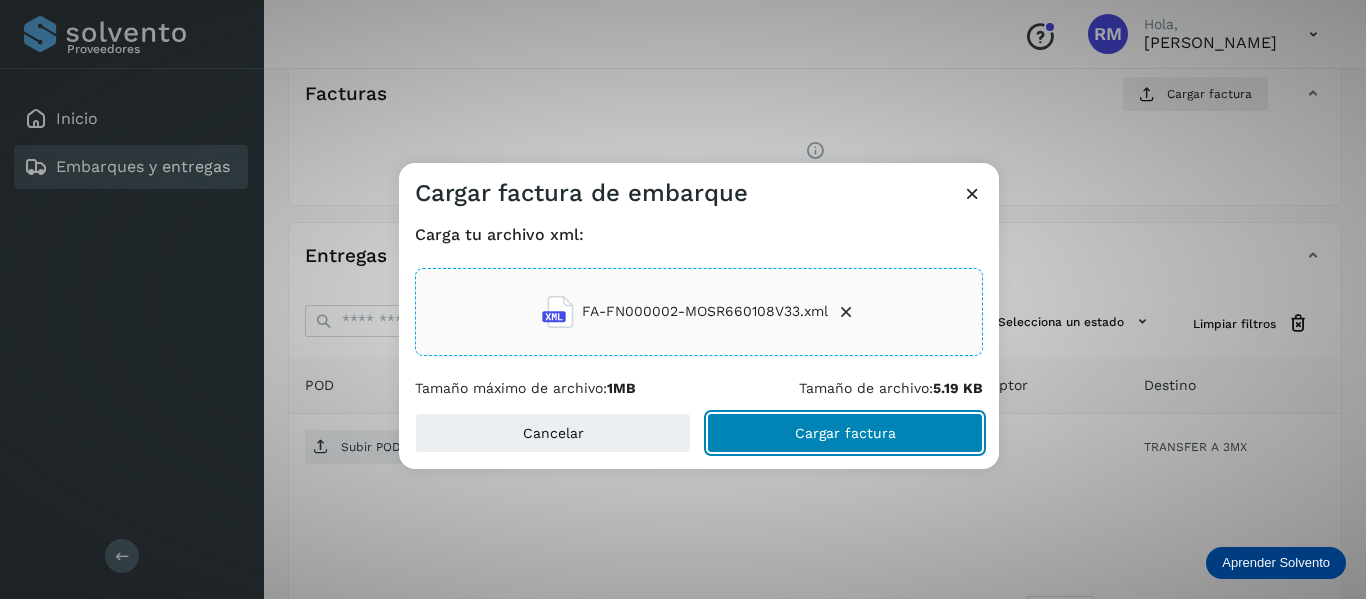 click on "Cargar factura" 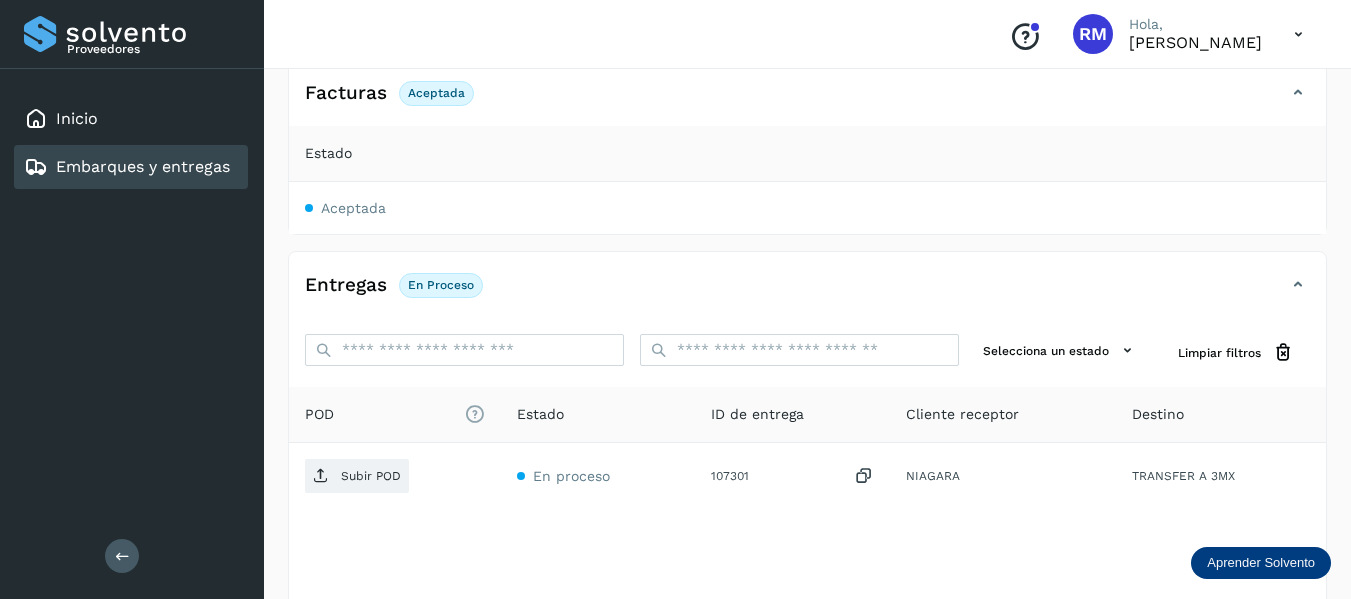 click on "En proceso" 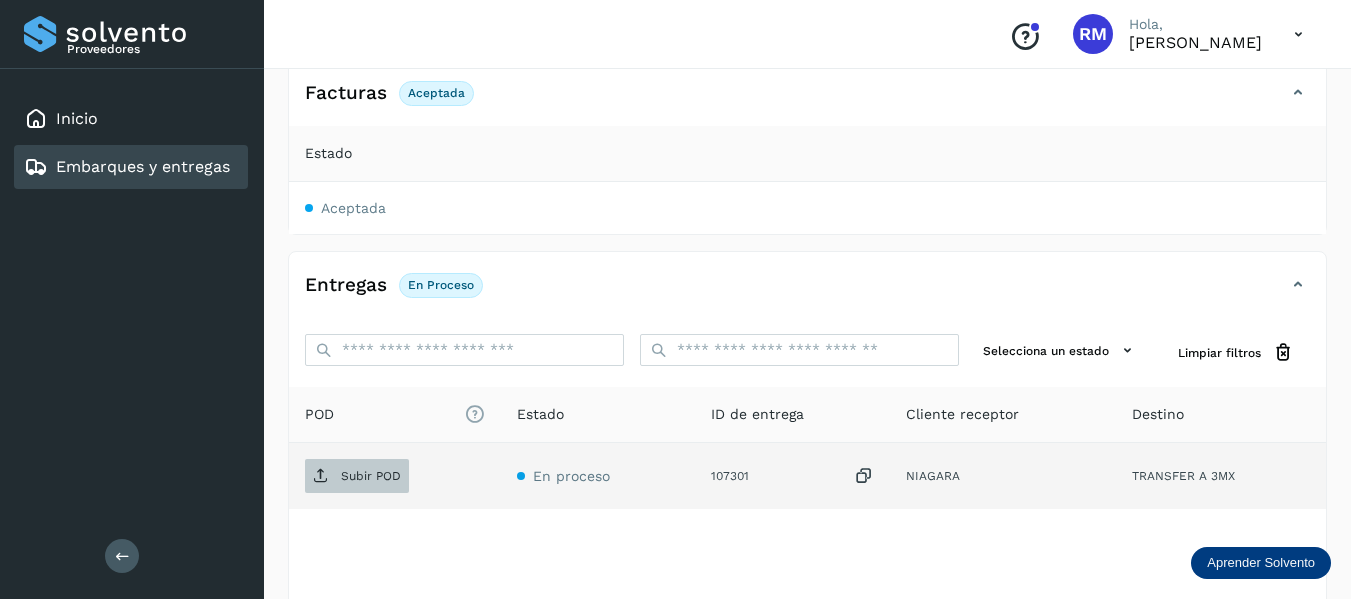 click on "Subir POD" at bounding box center (371, 476) 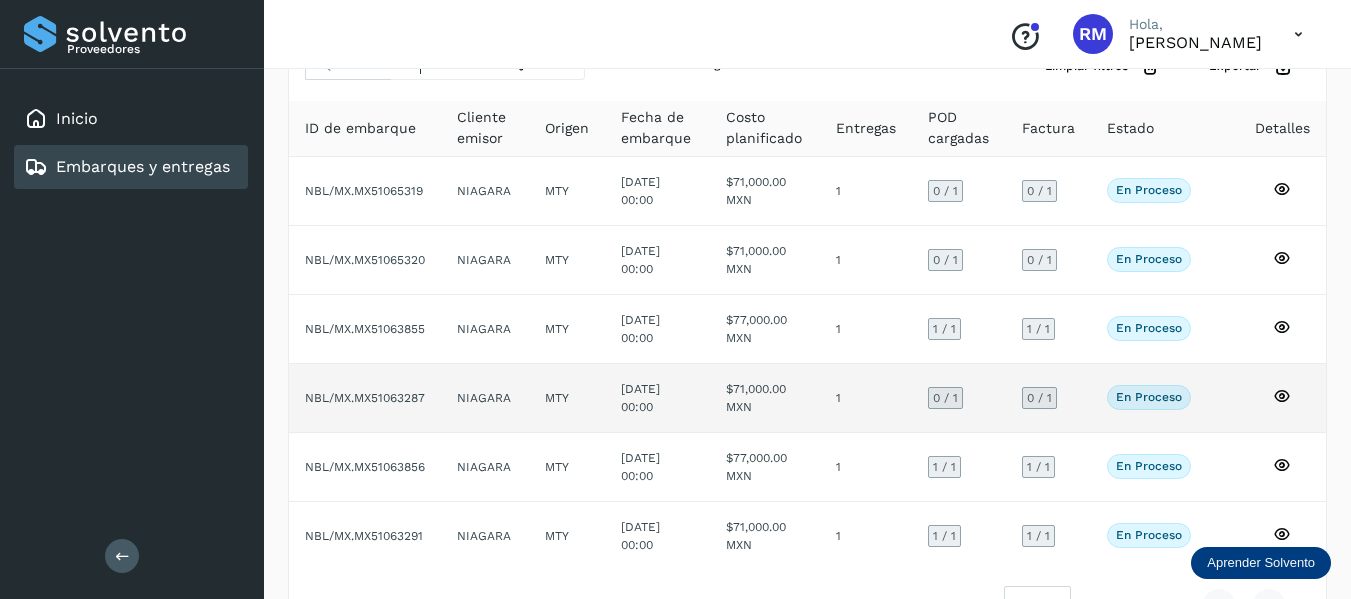 scroll, scrollTop: 167, scrollLeft: 0, axis: vertical 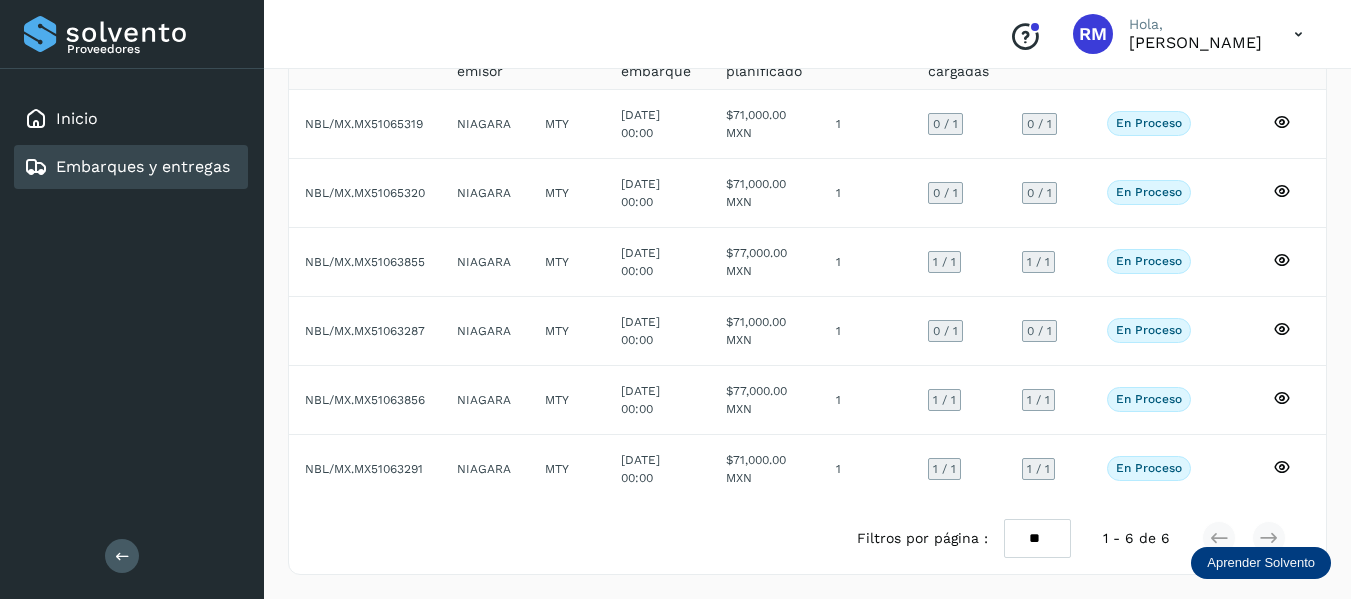 click on "Filtros por página :" at bounding box center (922, 538) 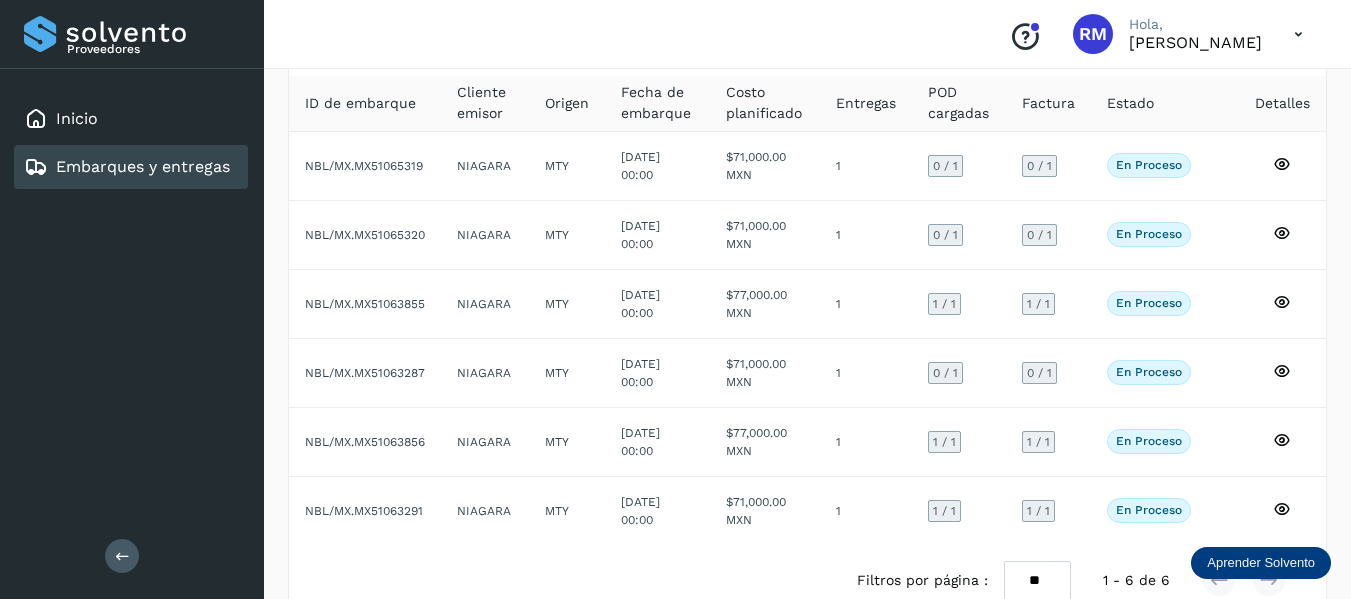 scroll, scrollTop: 124, scrollLeft: 0, axis: vertical 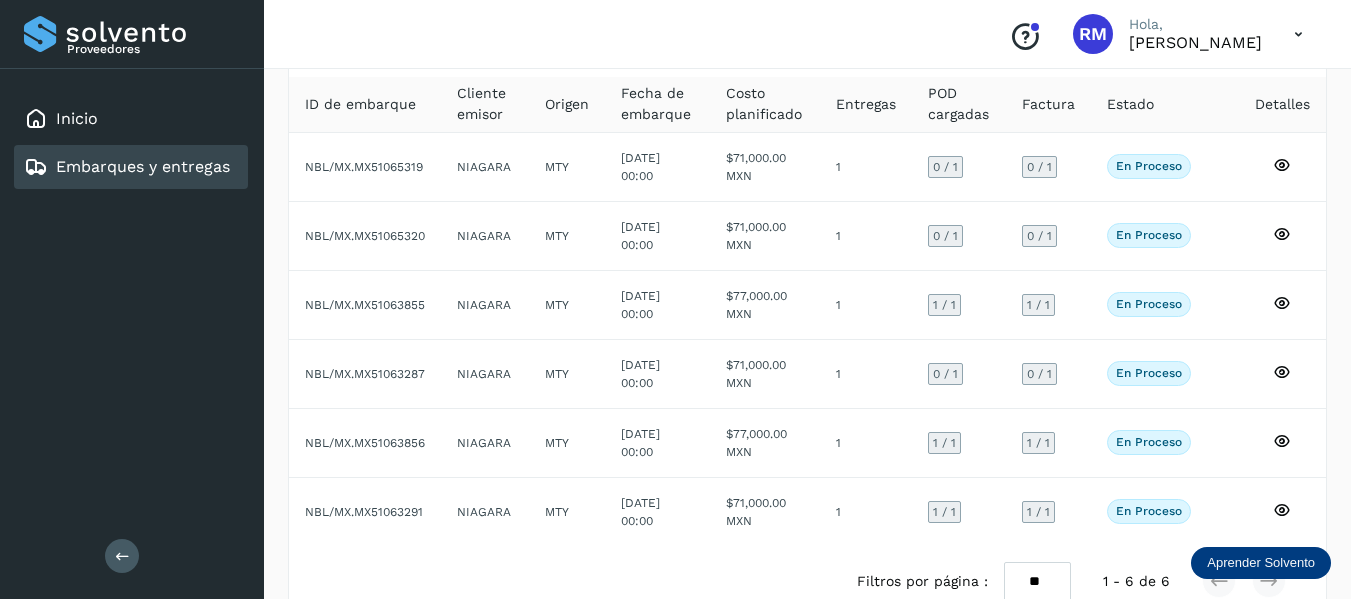 click on "Conoce nuestros beneficios
[PERSON_NAME], [PERSON_NAME]" at bounding box center (1156, 34) 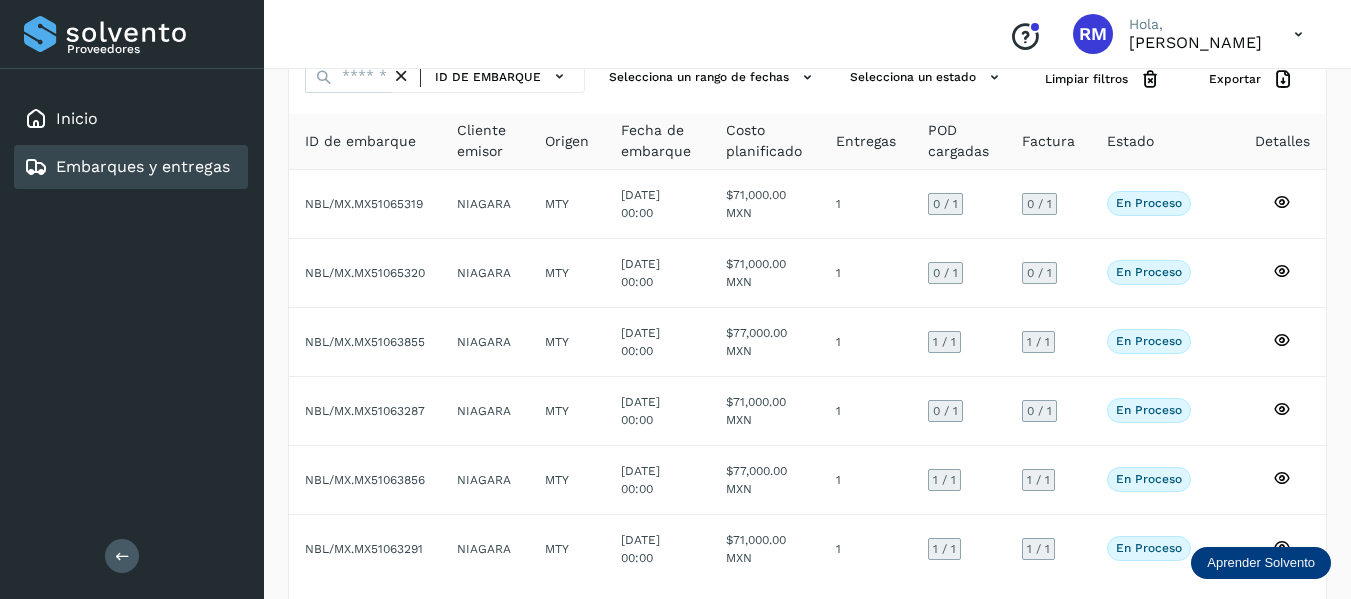 scroll, scrollTop: 75, scrollLeft: 0, axis: vertical 